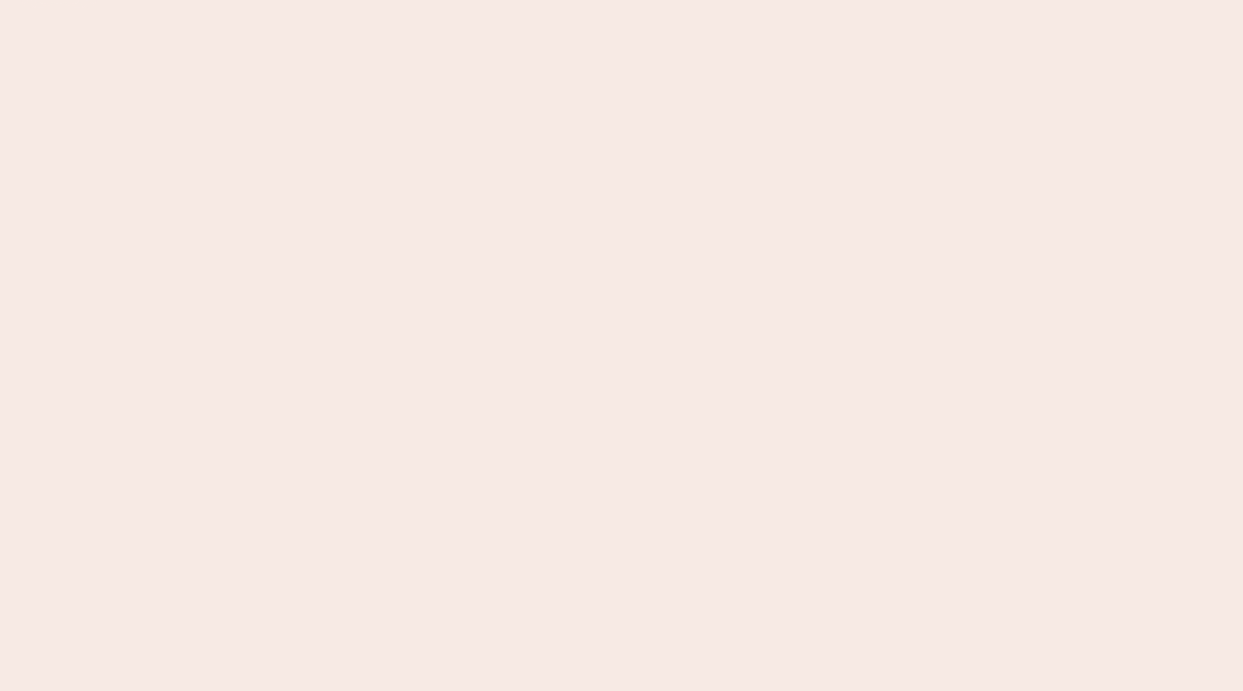 scroll, scrollTop: 0, scrollLeft: 0, axis: both 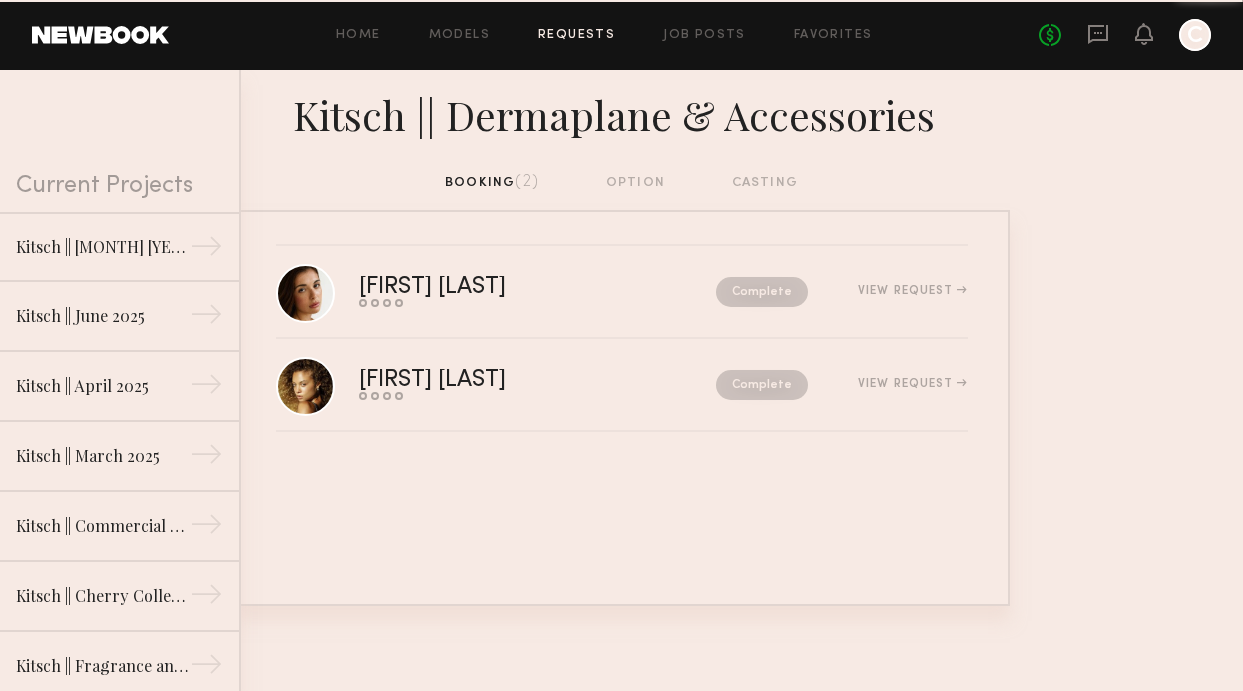 click on "No fees up to $5,000 C" 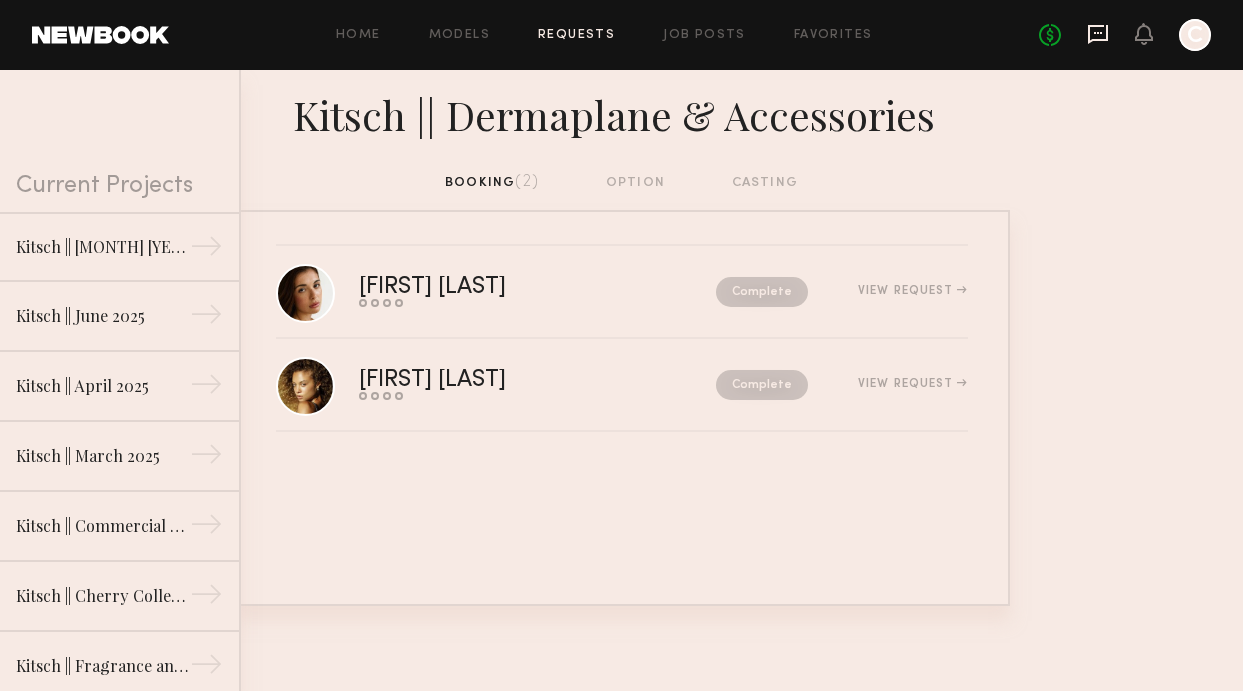 click 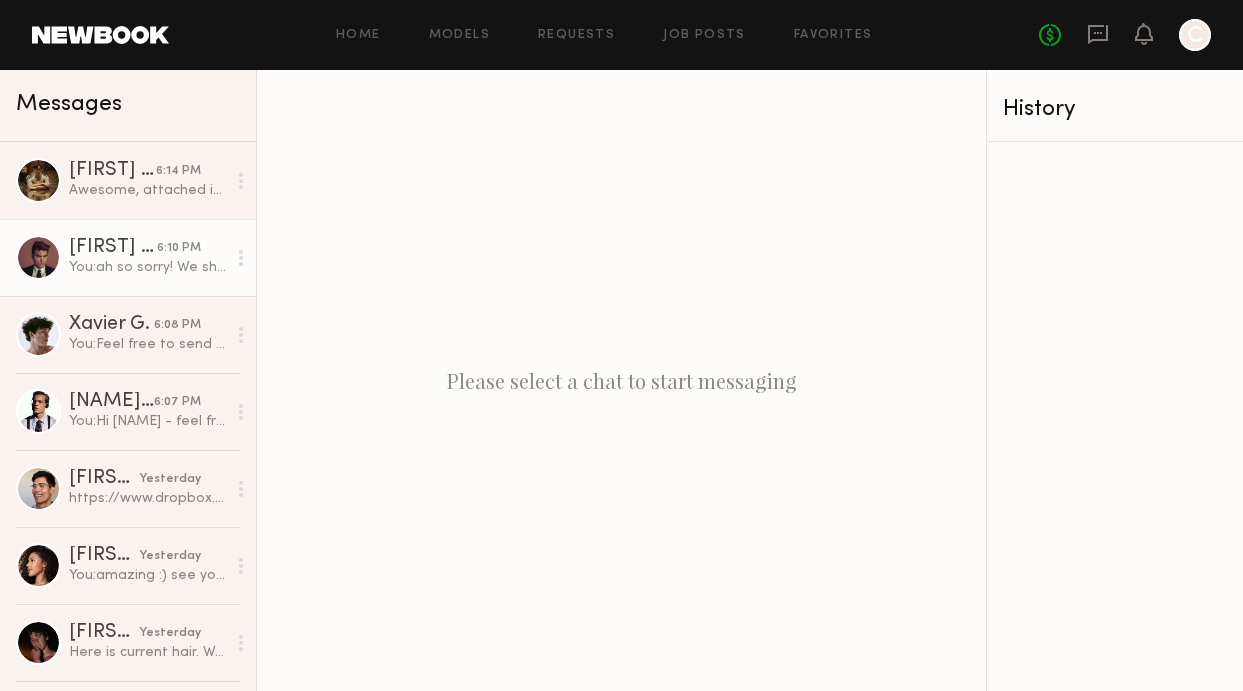 click on "[FIRST] [LAST]" 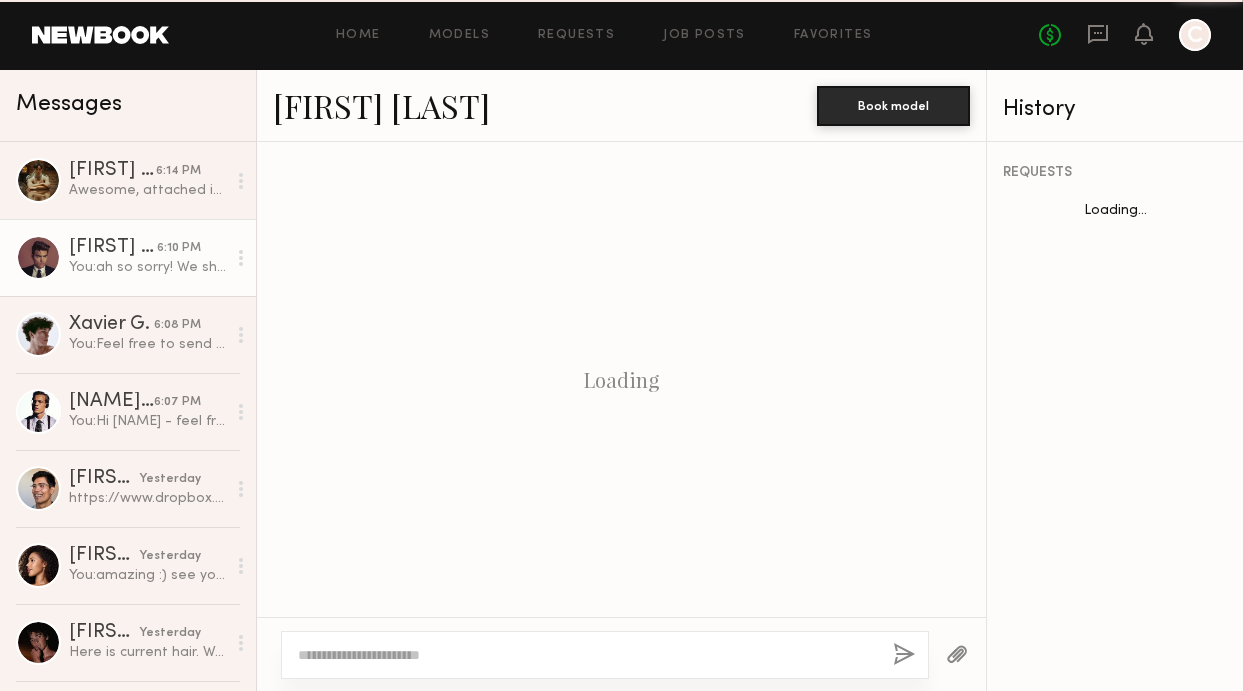 scroll, scrollTop: 794, scrollLeft: 0, axis: vertical 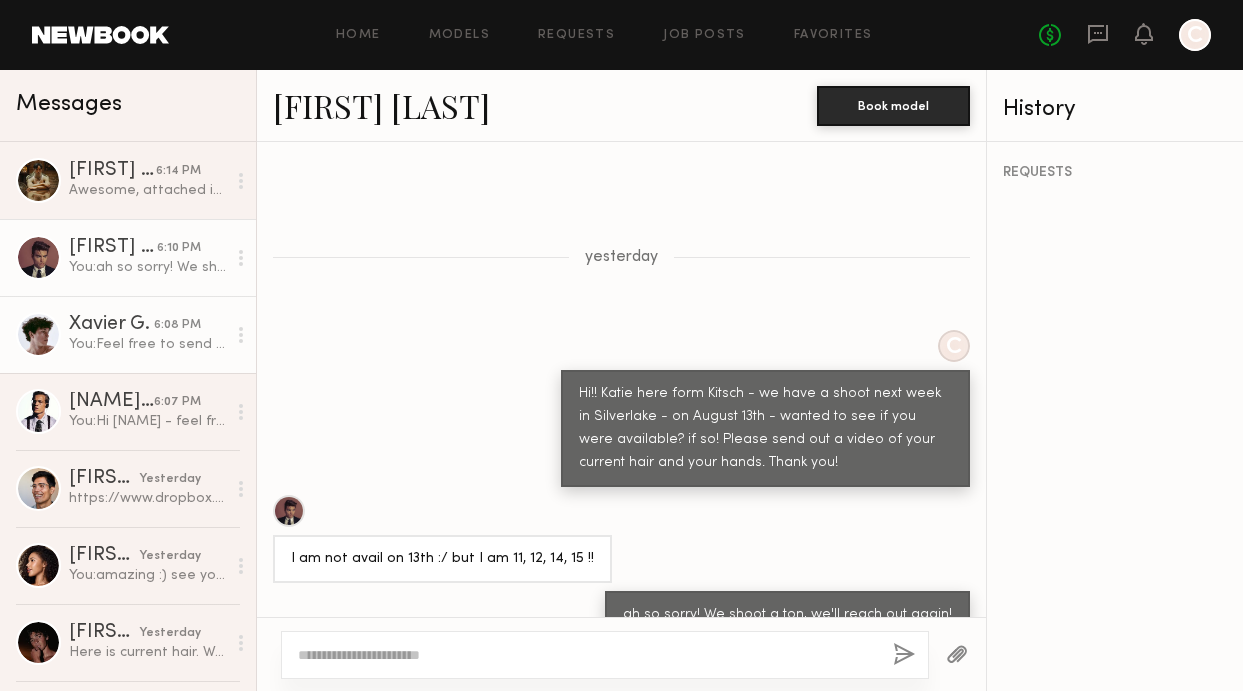 click on "6:08 PM" 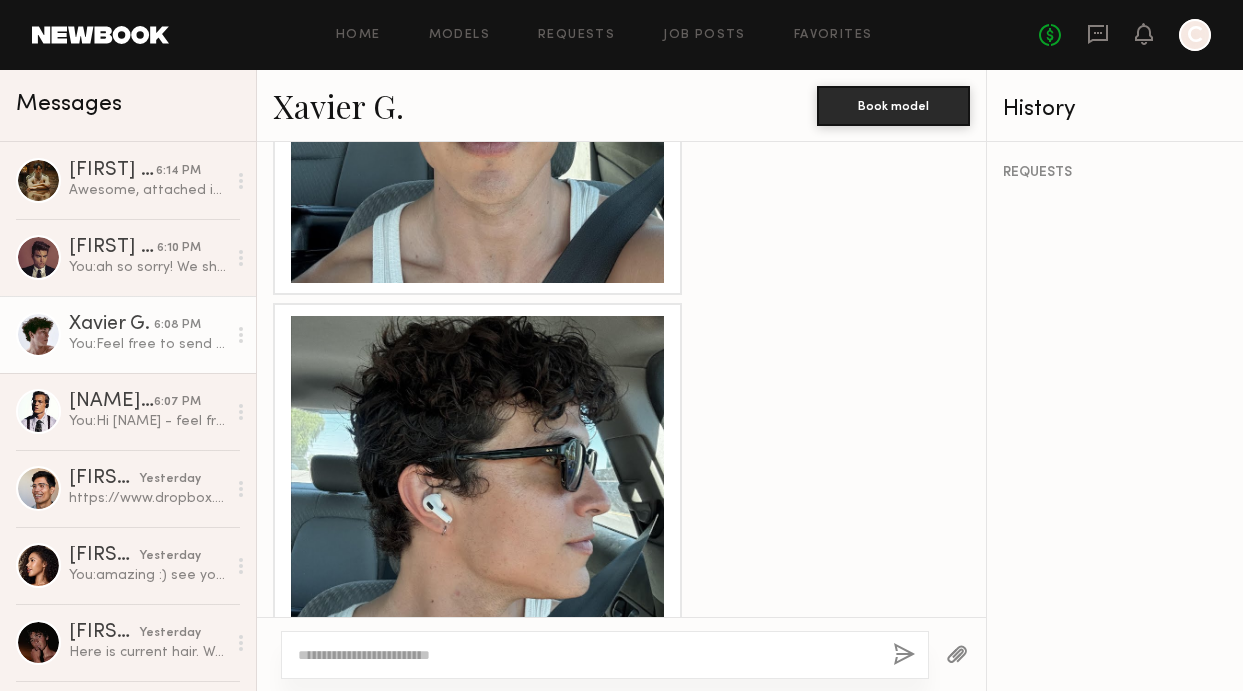 scroll, scrollTop: 2272, scrollLeft: 0, axis: vertical 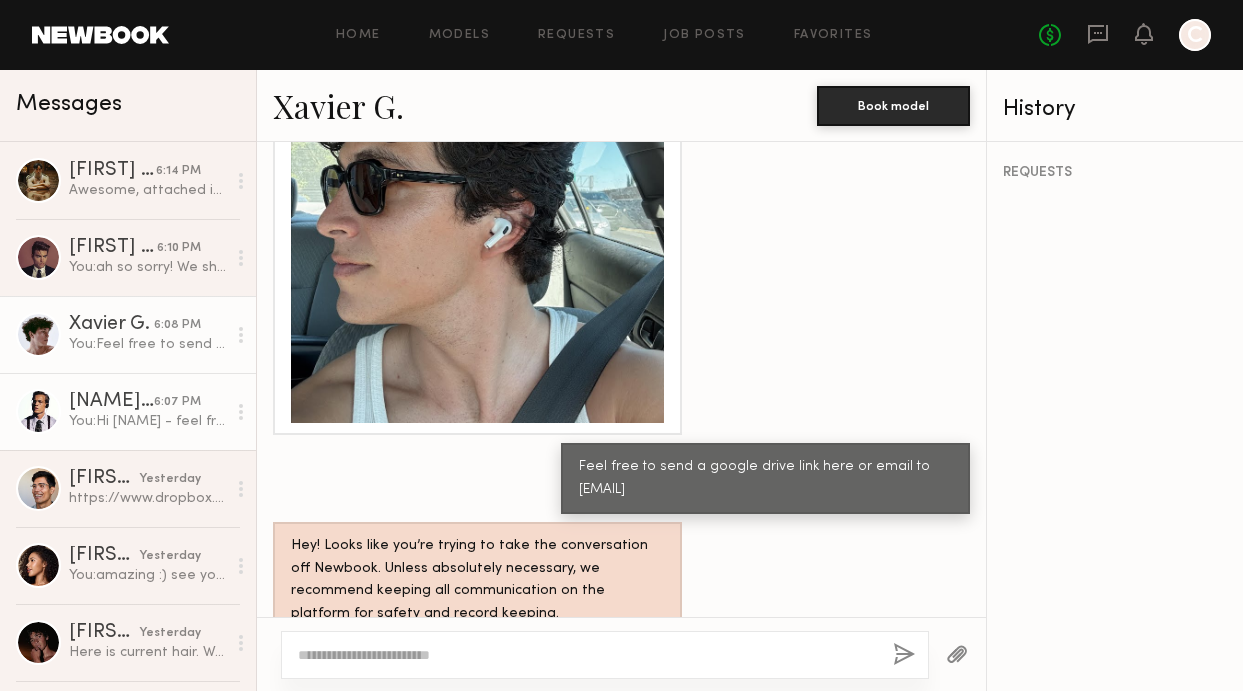 click on "You:  Hi Ryan - feel free to email to Katie.Roletto@mykitsch.com" 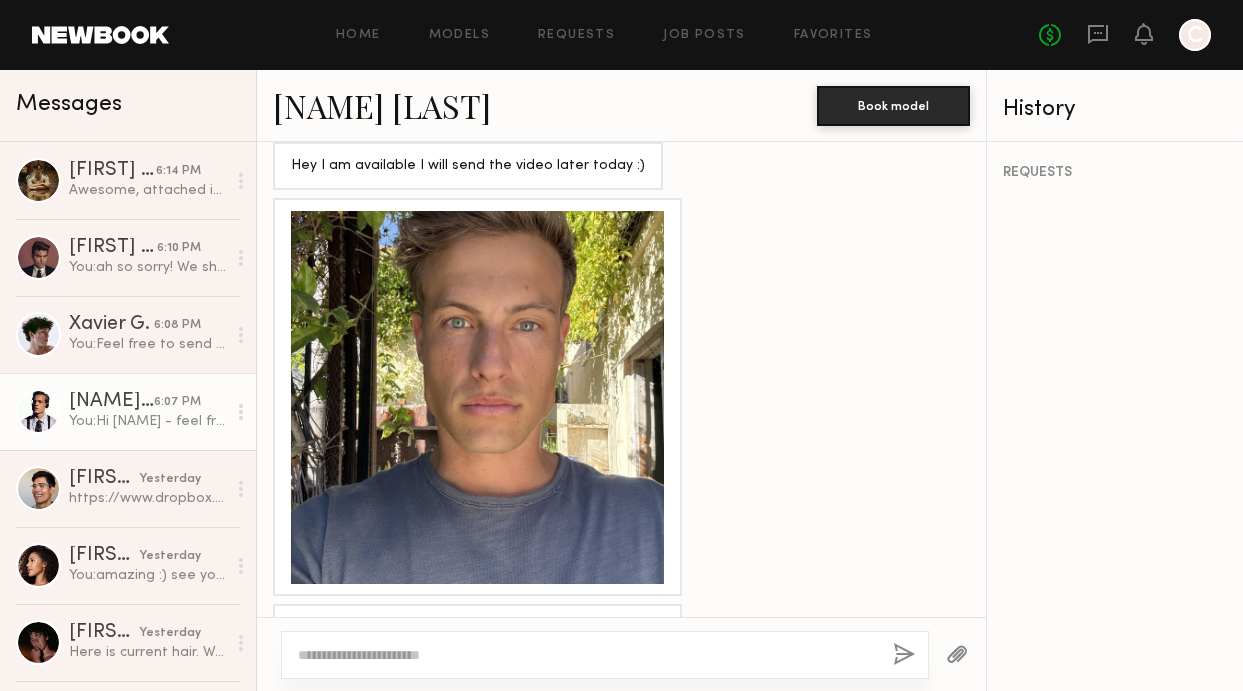 scroll, scrollTop: 1194, scrollLeft: 0, axis: vertical 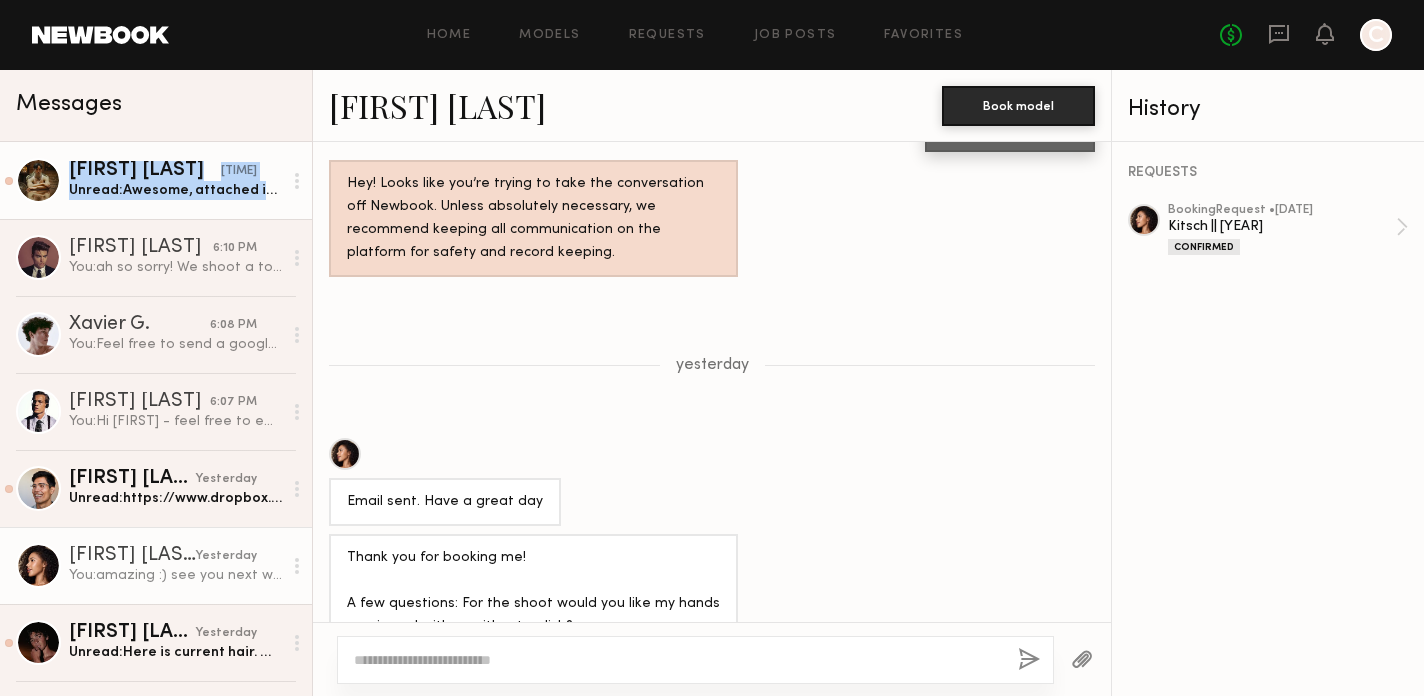 click on "[FIRST] [LAST]" 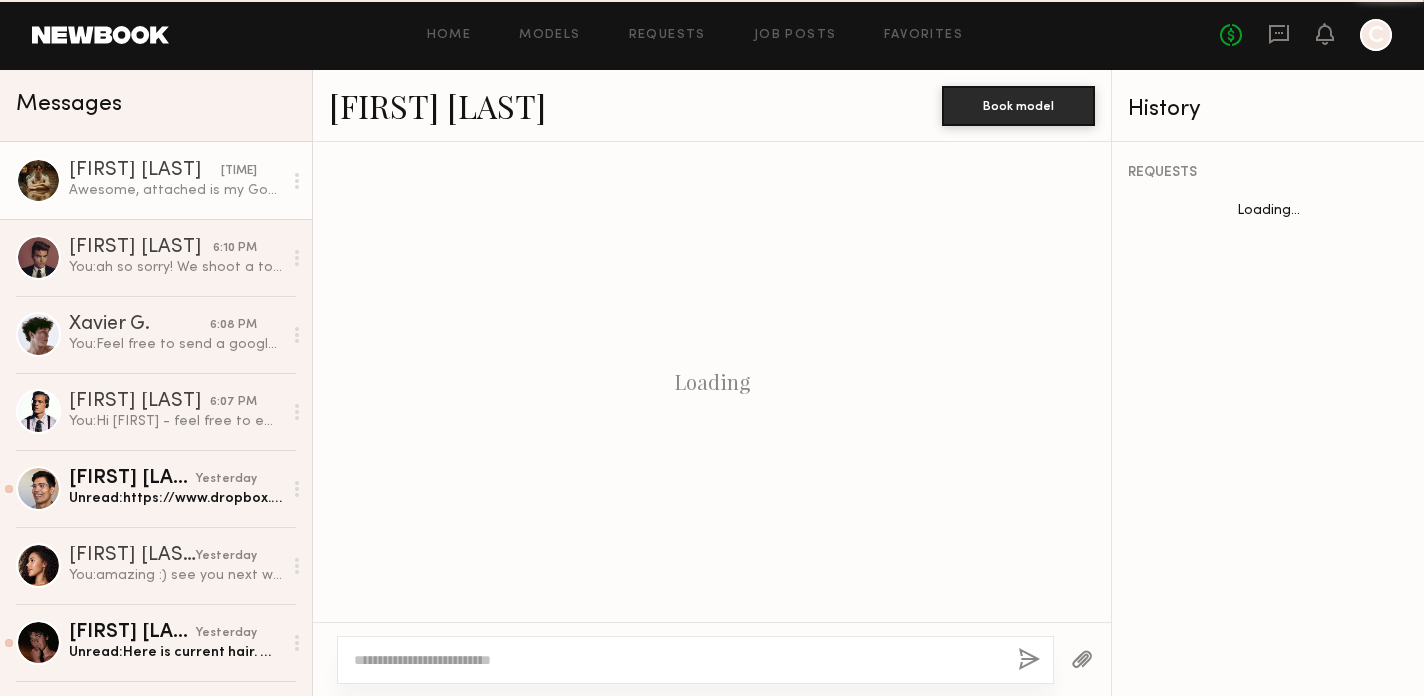 scroll, scrollTop: 2489, scrollLeft: 0, axis: vertical 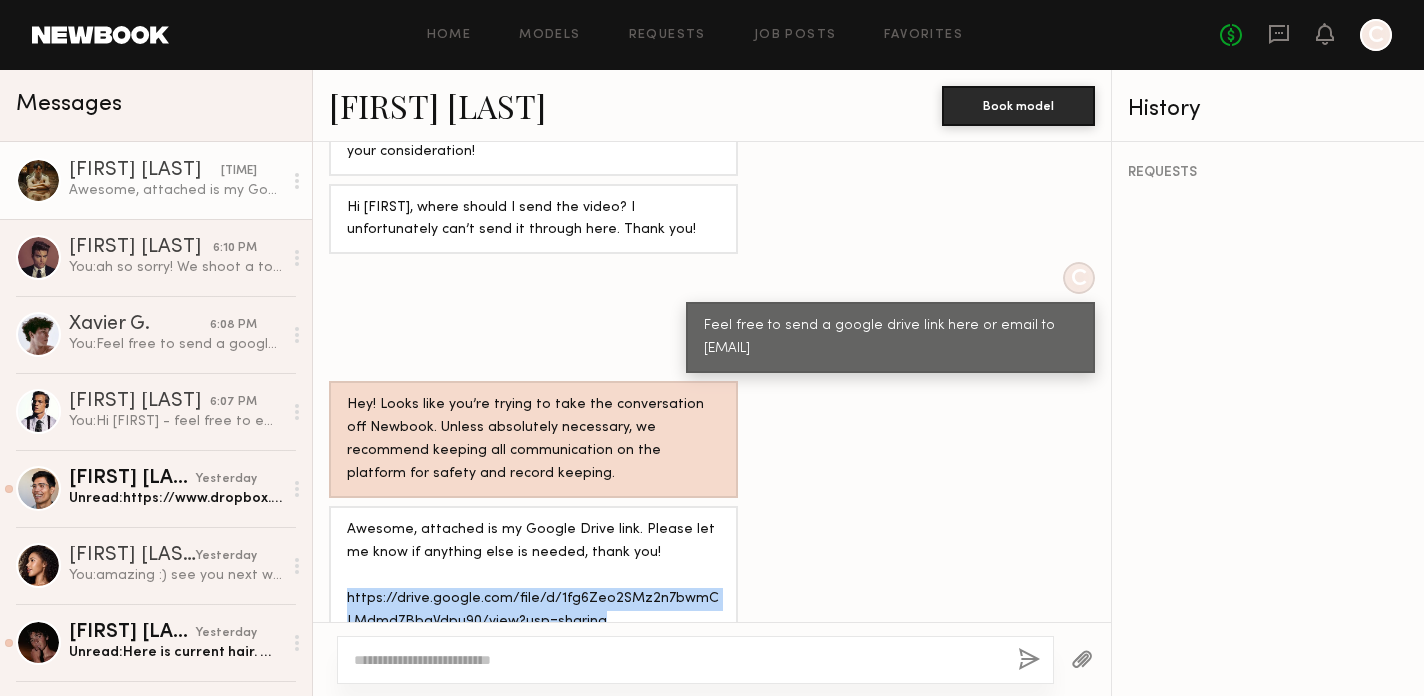 drag, startPoint x: 581, startPoint y: 573, endPoint x: 340, endPoint y: 558, distance: 241.46635 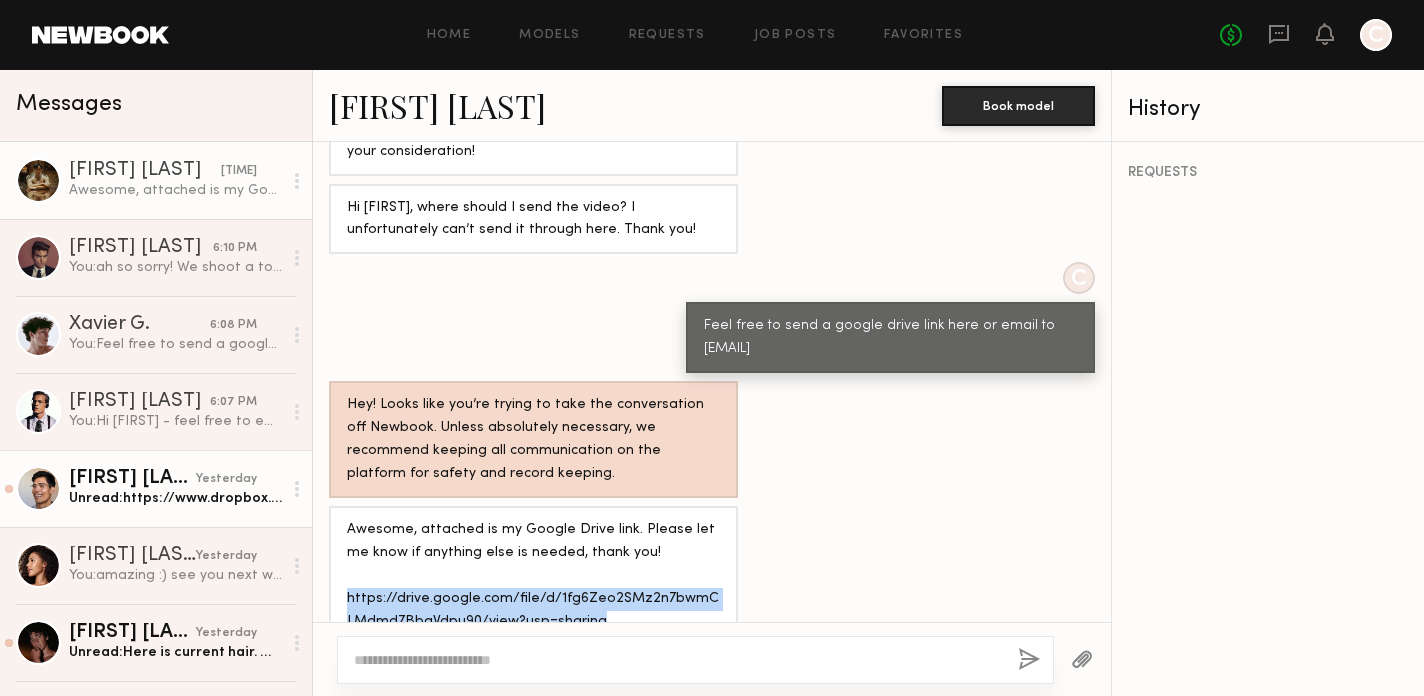 click on "[FIRST] [LAST]" 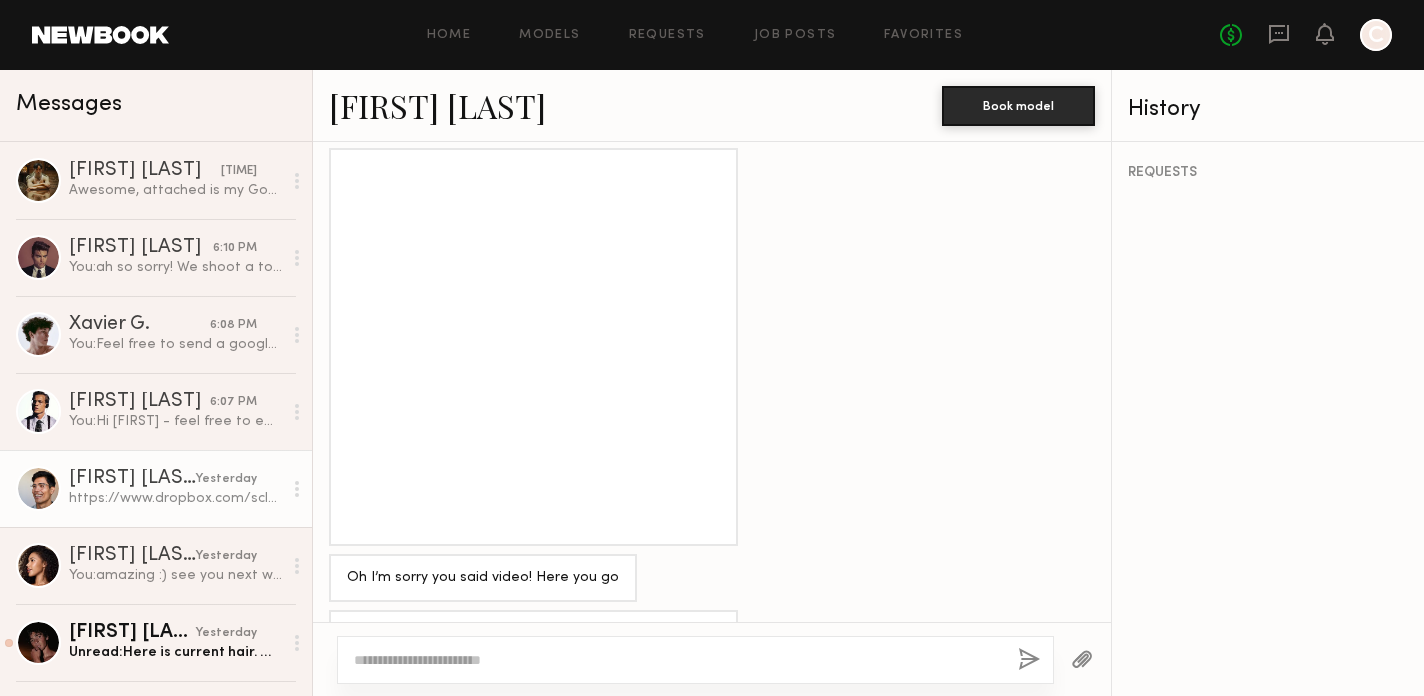 scroll, scrollTop: 3373, scrollLeft: 0, axis: vertical 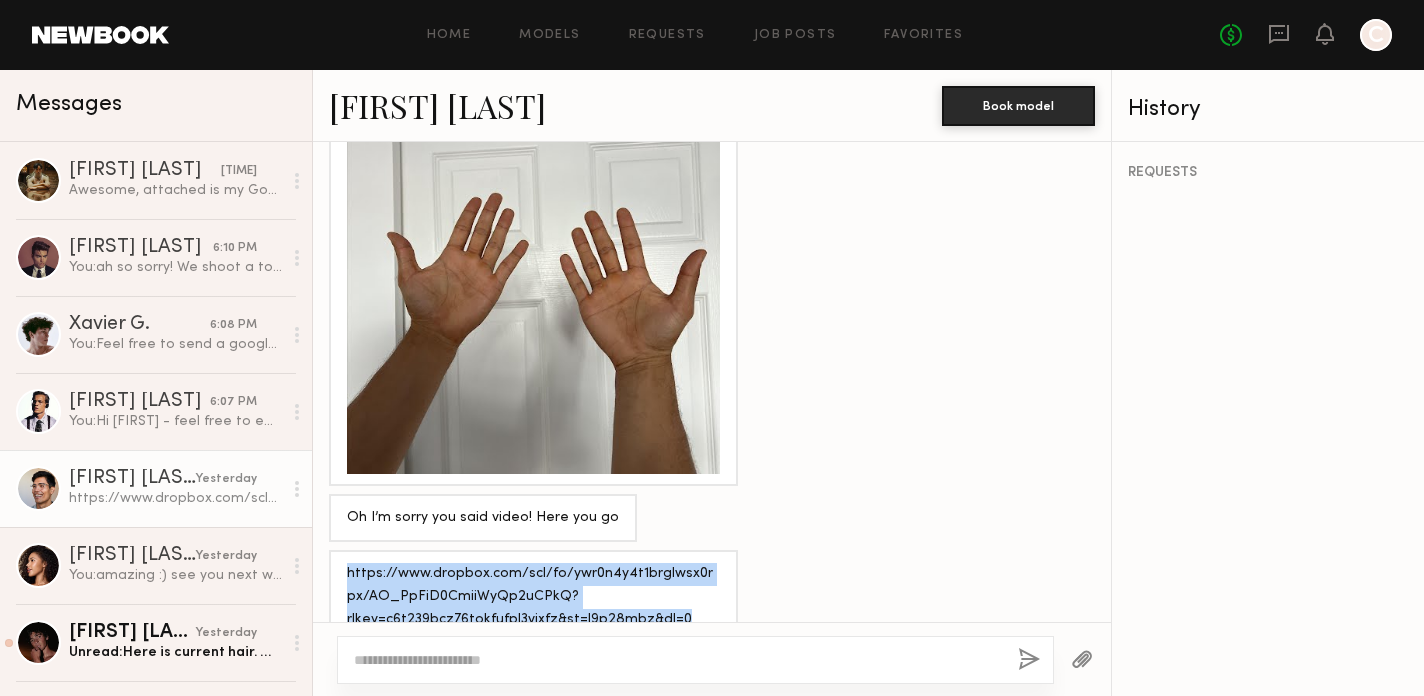 drag, startPoint x: 680, startPoint y: 576, endPoint x: 323, endPoint y: 530, distance: 359.9514 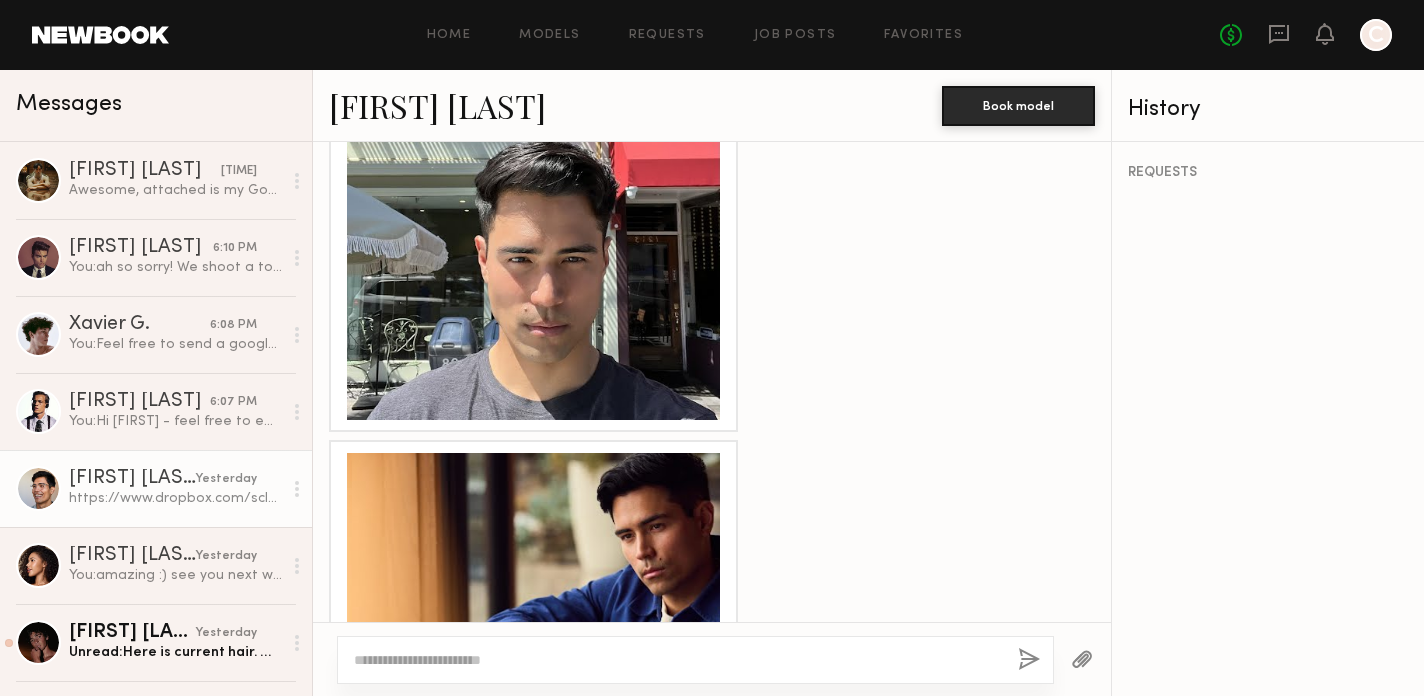 scroll, scrollTop: 1384, scrollLeft: 0, axis: vertical 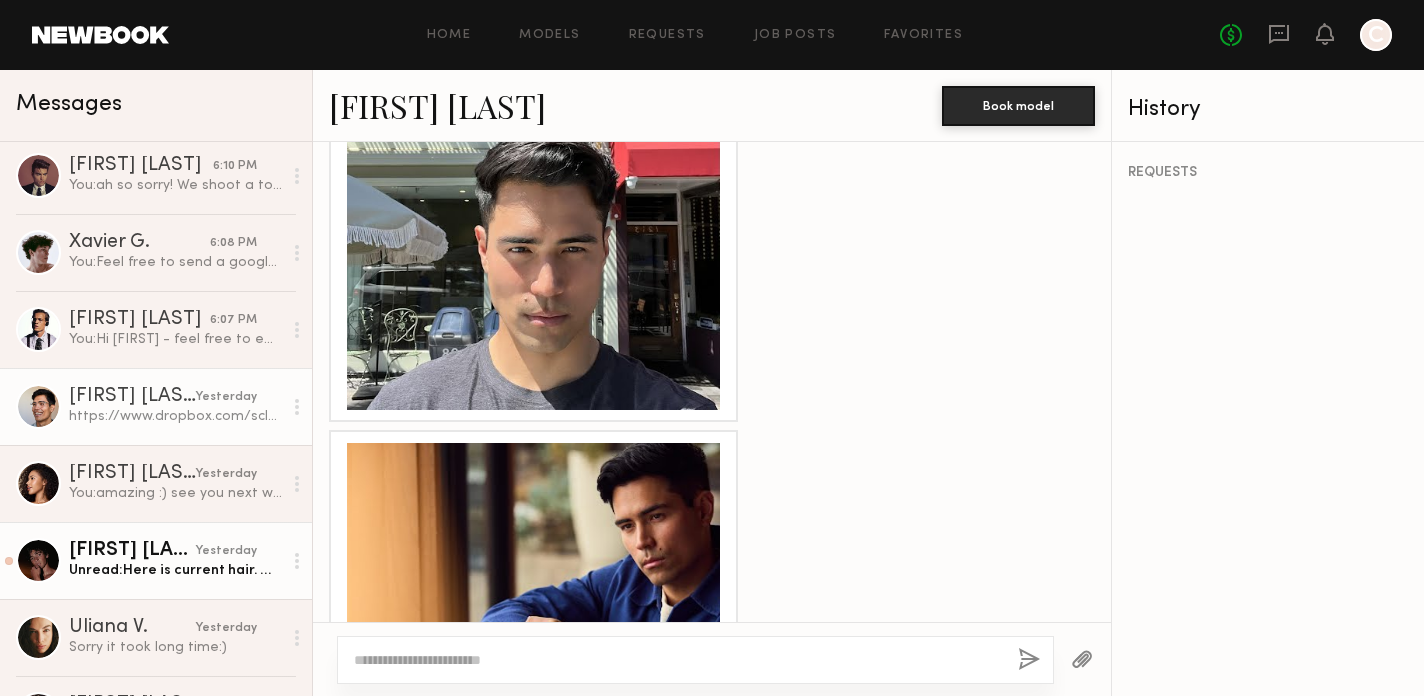 click on "Unread:  Here is current hair. Would love some more details about the shoot (pay, terms) before I commit to a date." 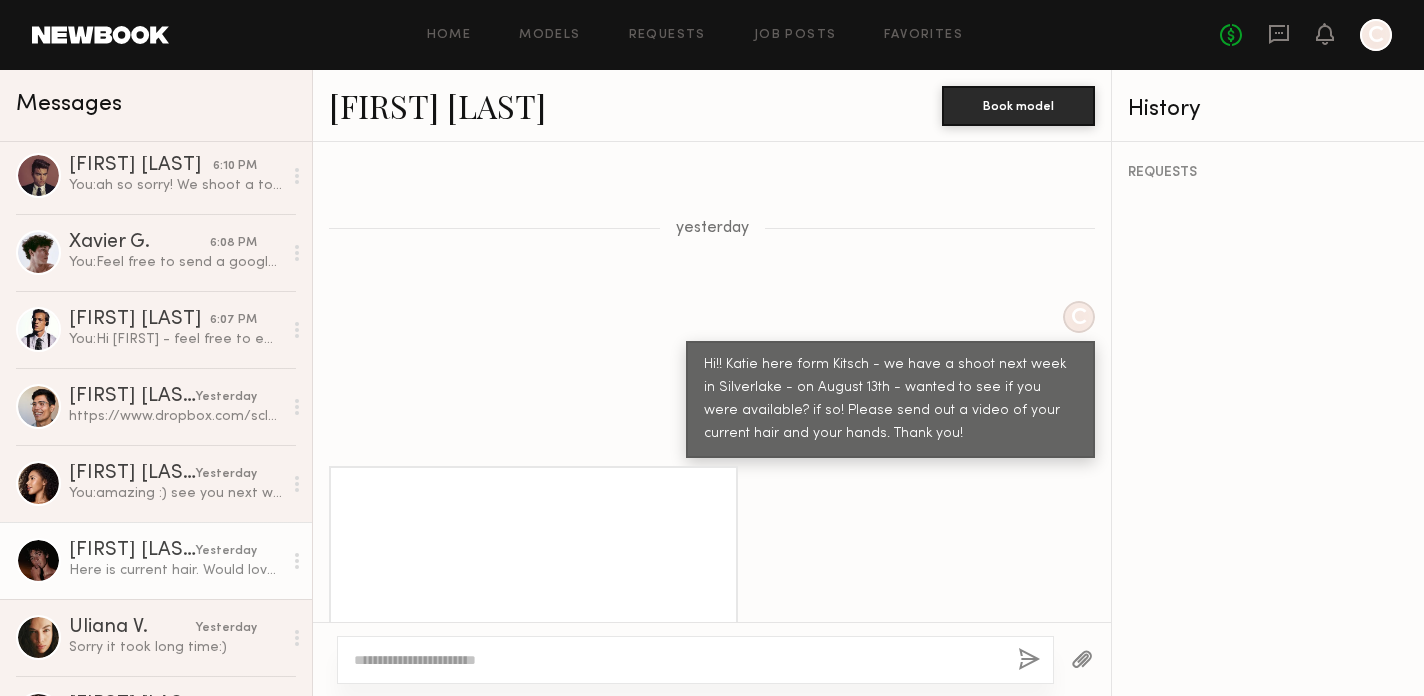 scroll, scrollTop: 1089, scrollLeft: 0, axis: vertical 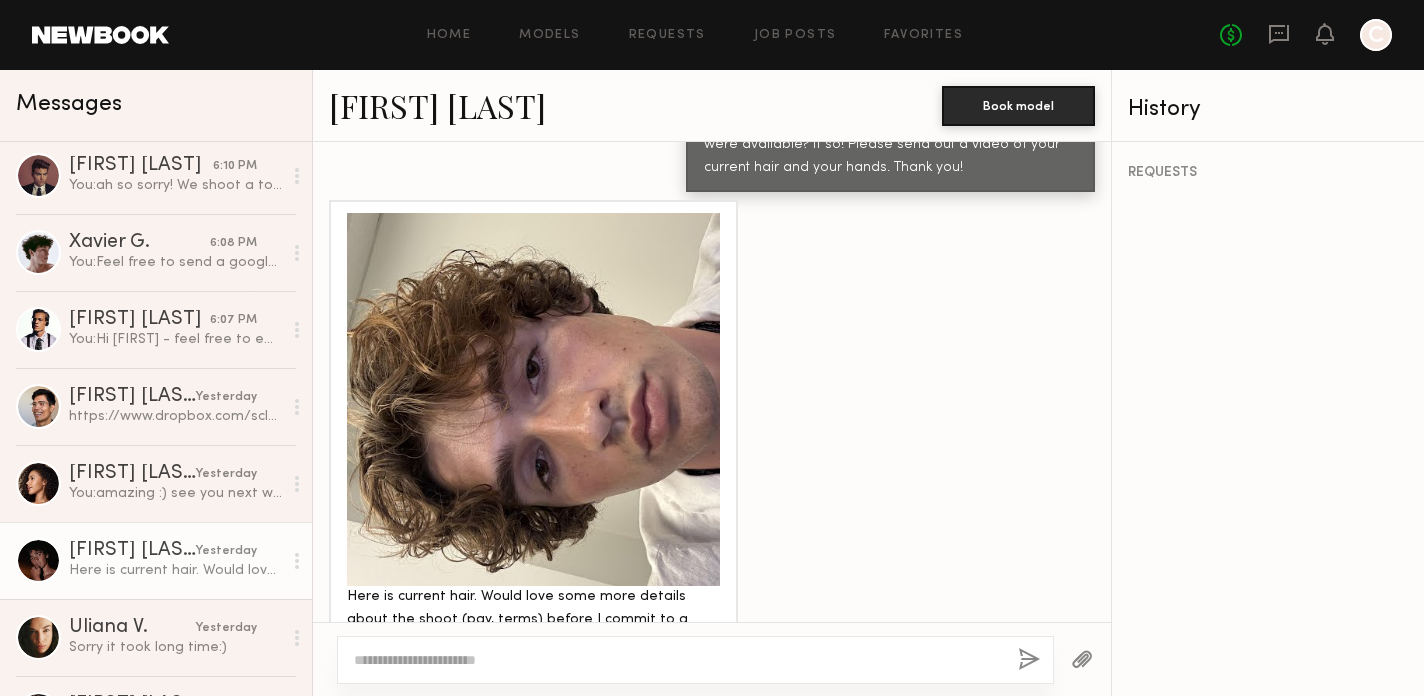 click 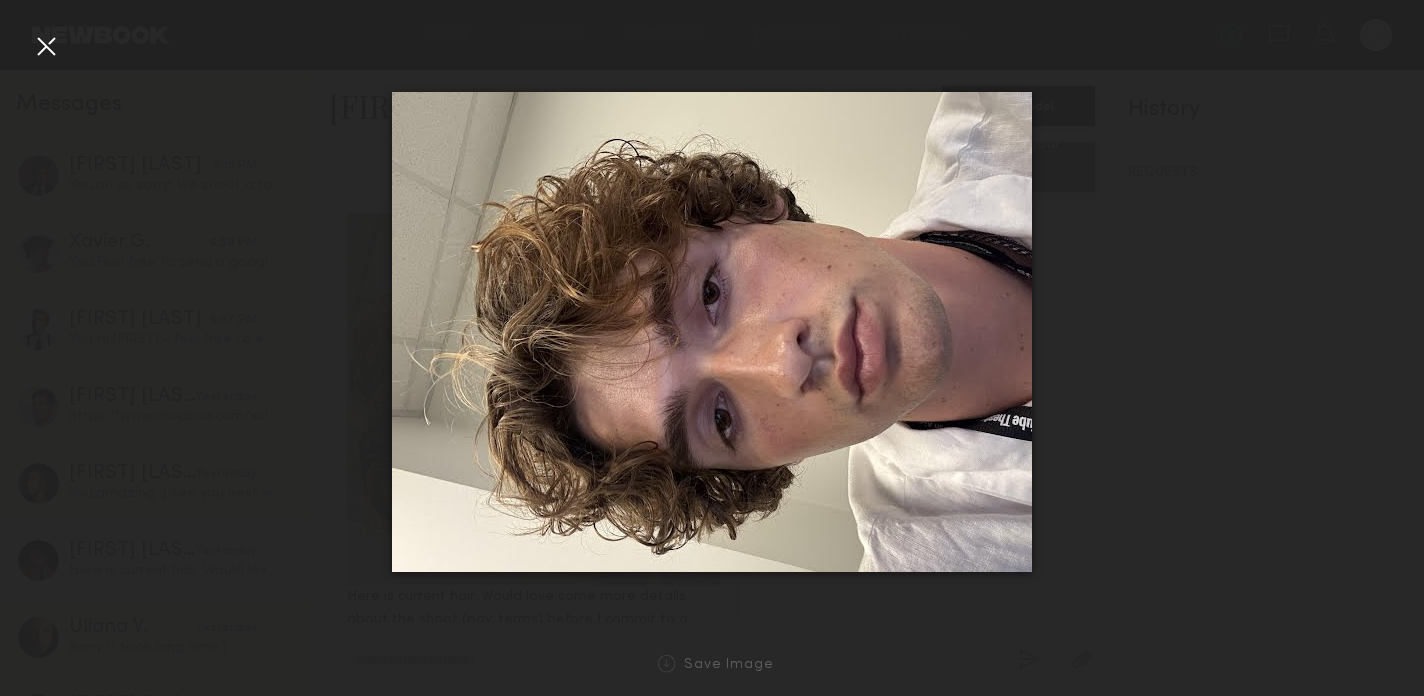 click 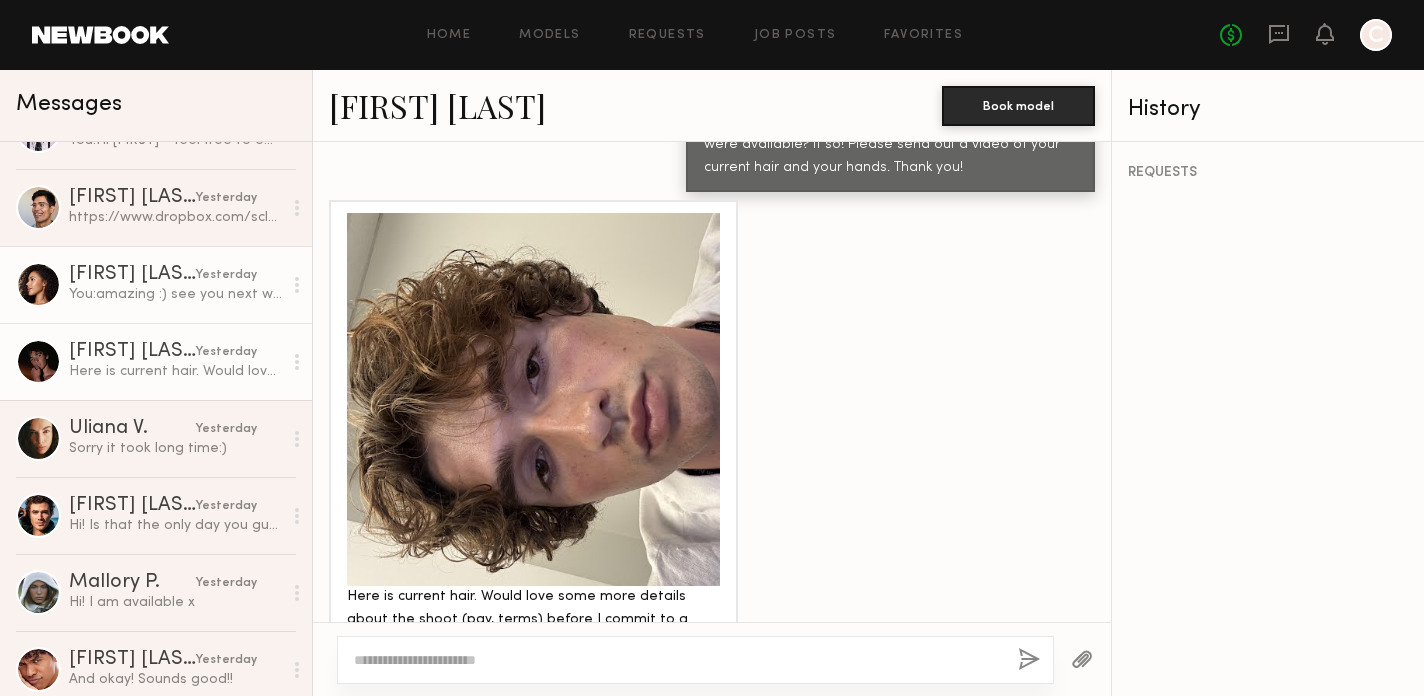scroll, scrollTop: 287, scrollLeft: 0, axis: vertical 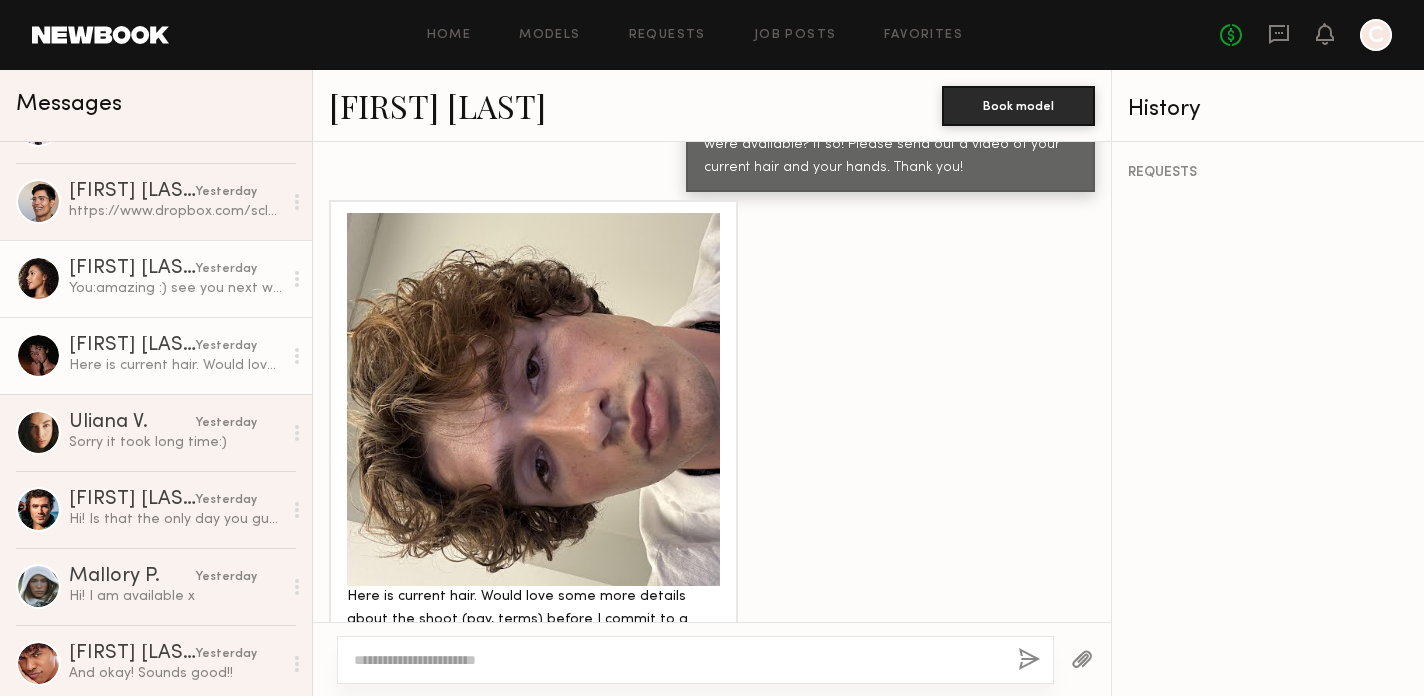 click on "[FIRST] [LAST]" 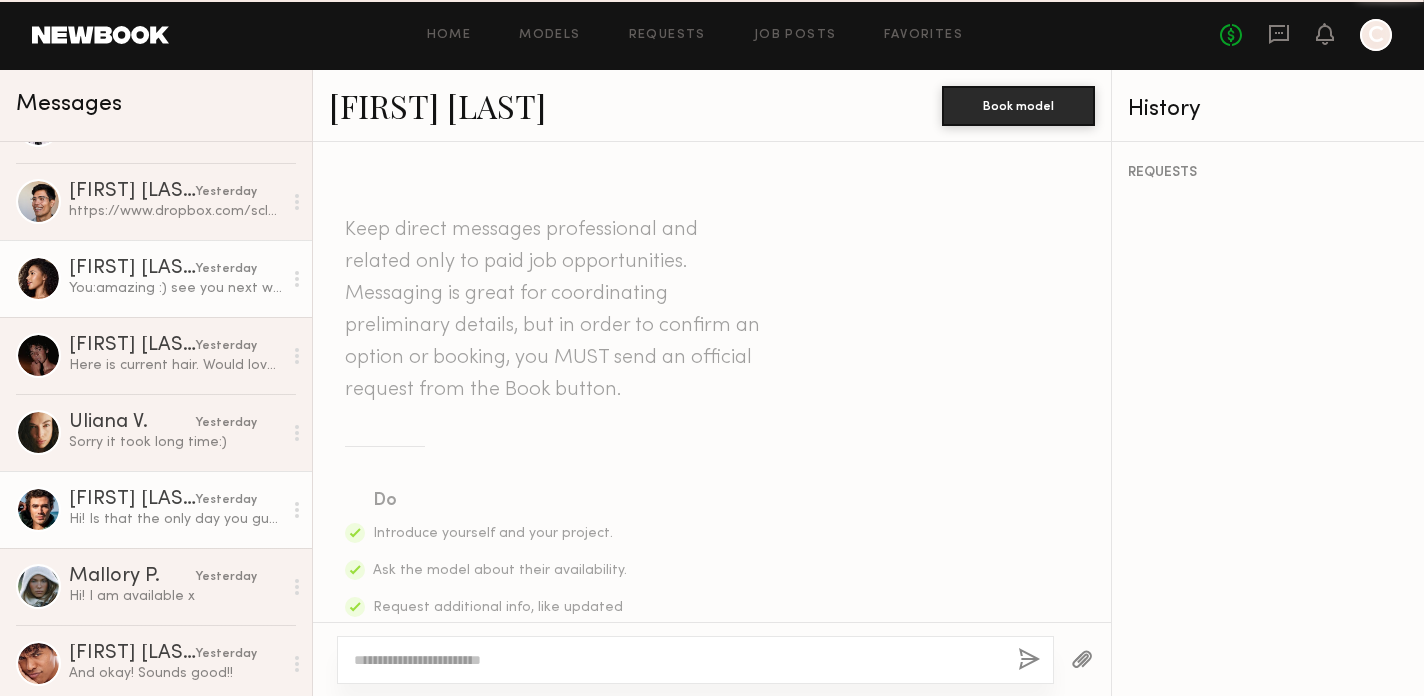 scroll, scrollTop: 716, scrollLeft: 0, axis: vertical 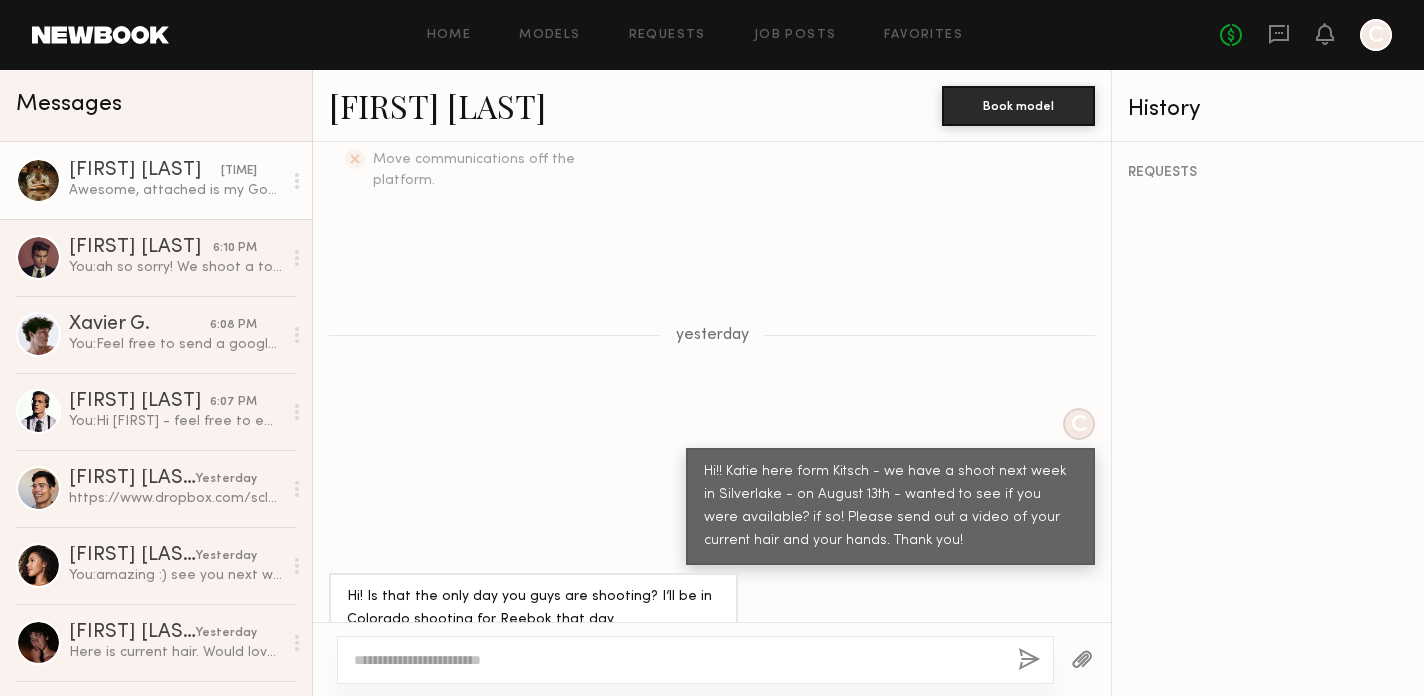 click on "Topher 𝐕. 6:14 PM Awesome, attached is my Google Drive link. Please let me know if anything else is needed, thank you!
https://drive.google.com/file/d/1fg6Zeo2SMz2n7bwmCLMdmd7BbqVdpu90/view?usp=sharing" 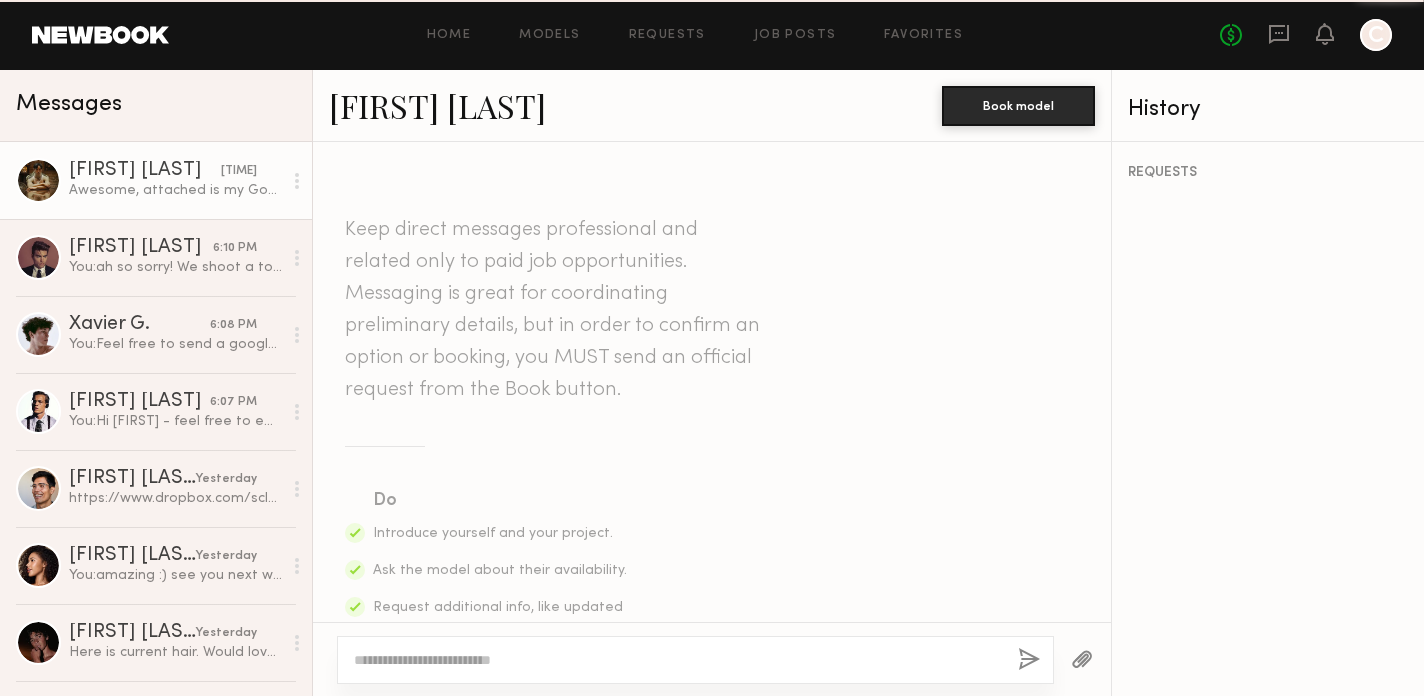 scroll, scrollTop: 2489, scrollLeft: 0, axis: vertical 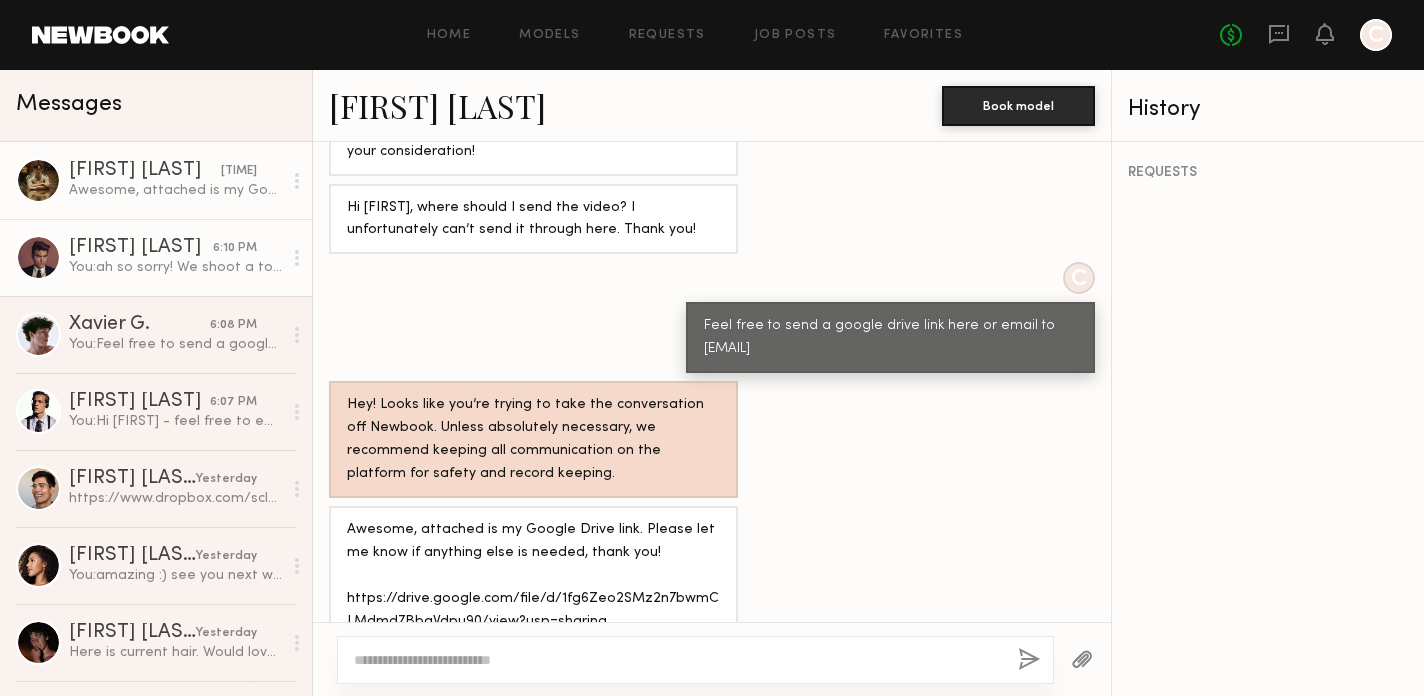 click on "You:  ah so sorry! We shoot a ton, we'll reach out again!" 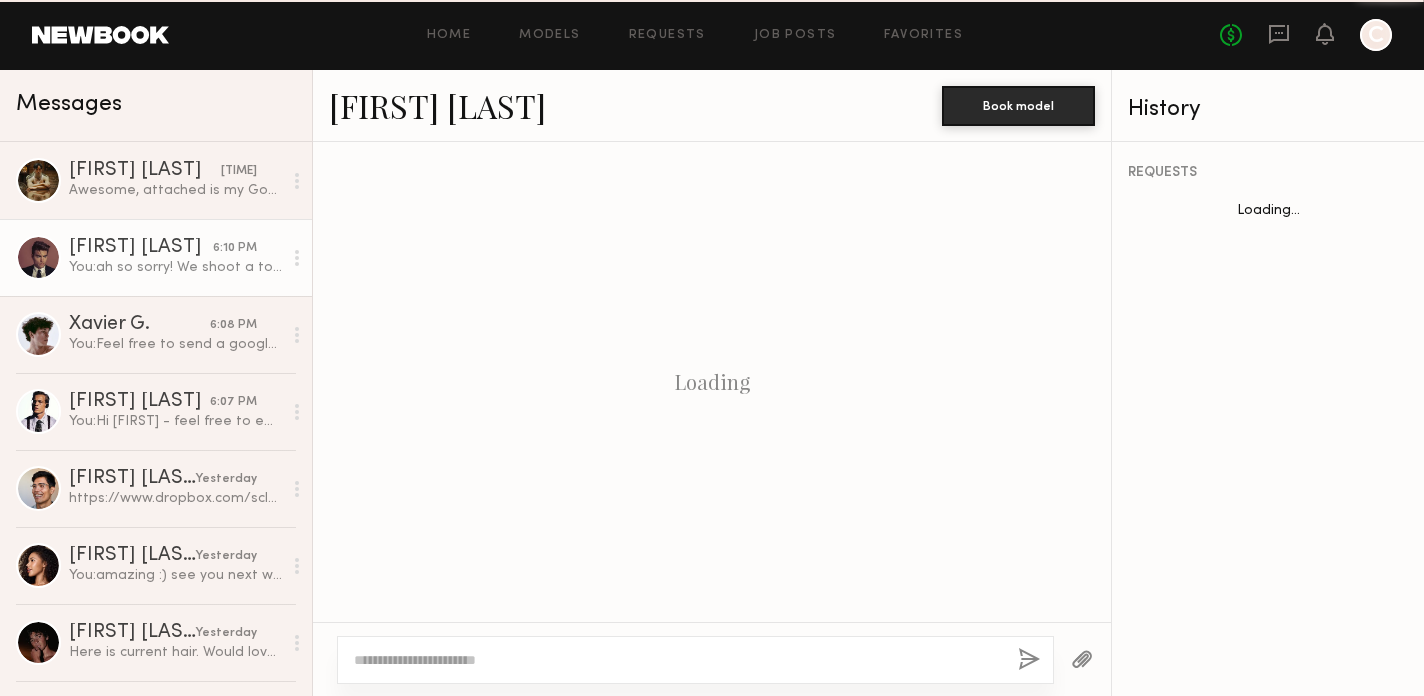 scroll, scrollTop: 789, scrollLeft: 0, axis: vertical 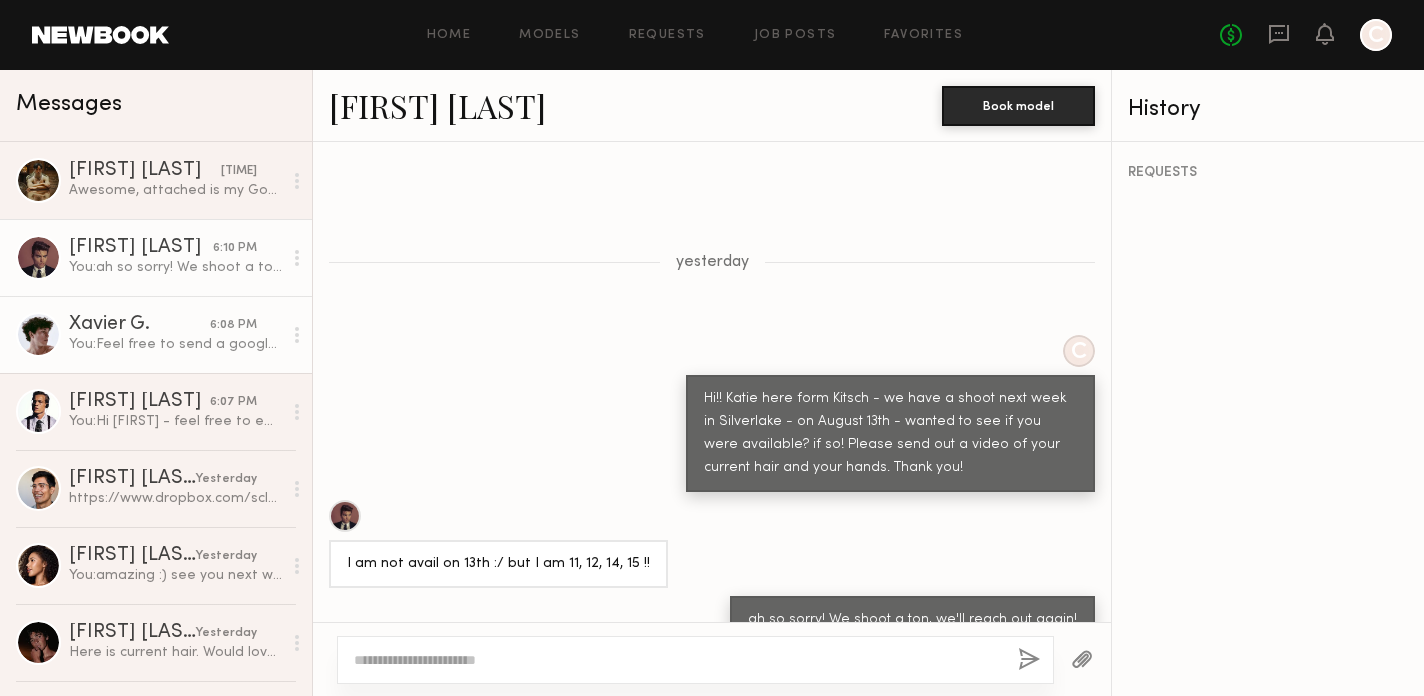 click on "Xavier G." 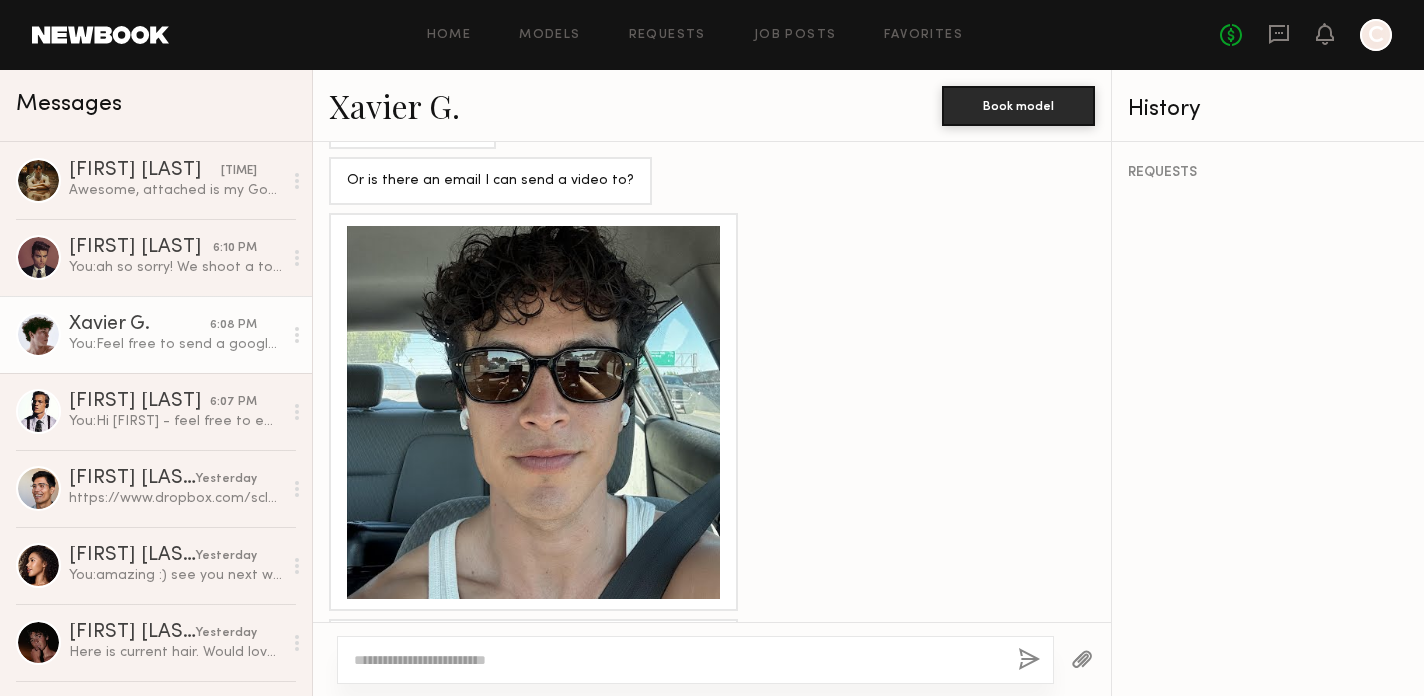 scroll, scrollTop: 1104, scrollLeft: 0, axis: vertical 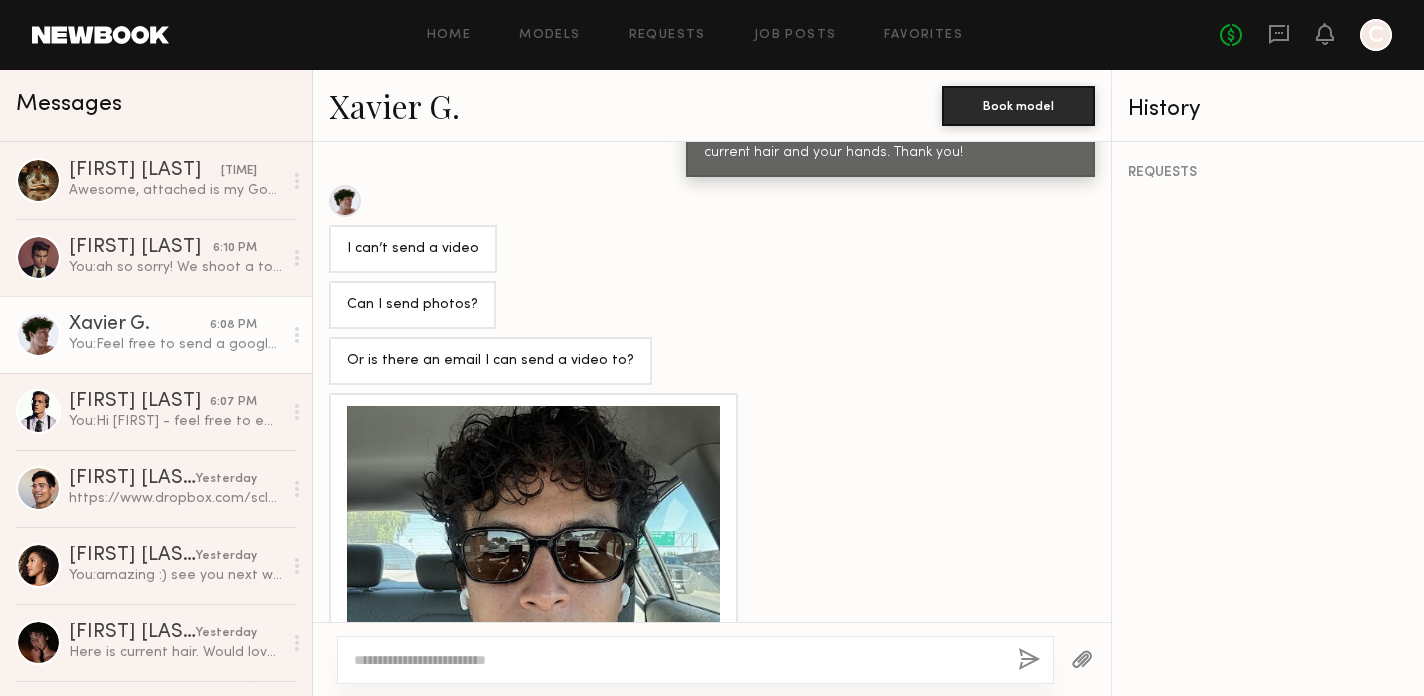 click on "Xavier G." 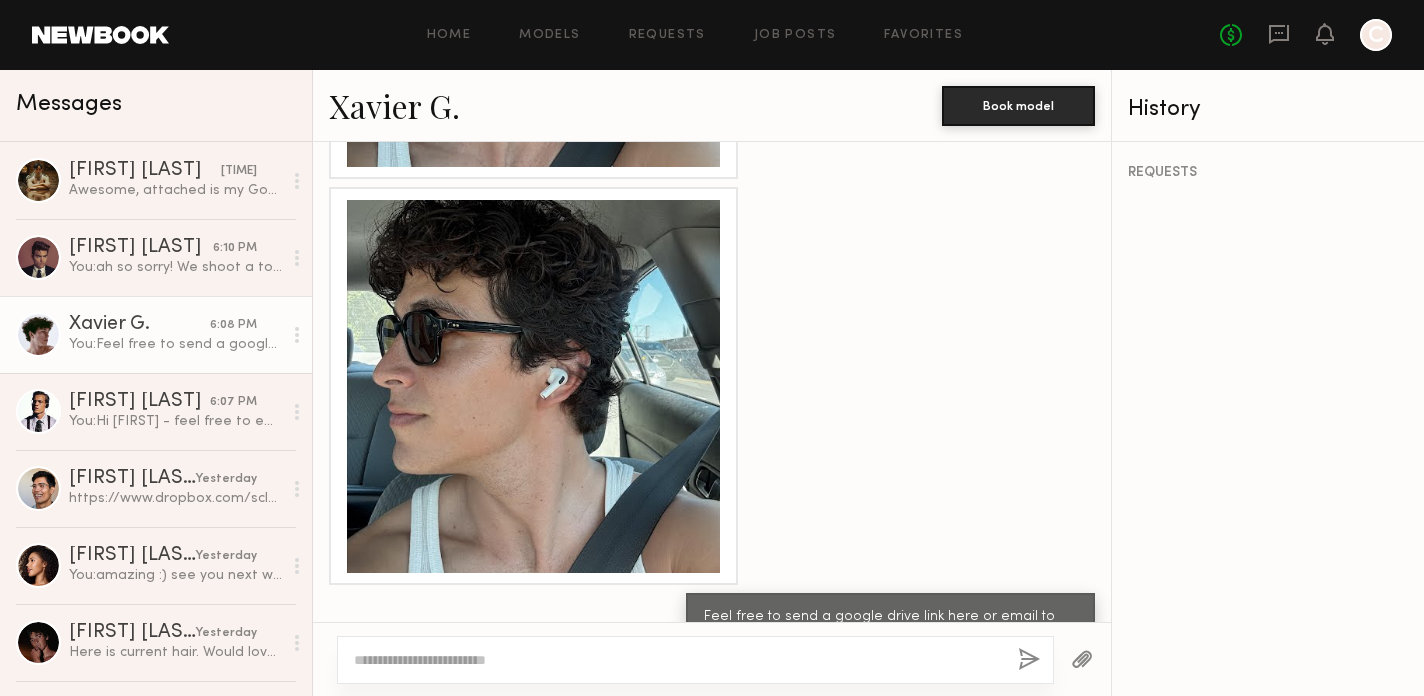 scroll, scrollTop: 2267, scrollLeft: 0, axis: vertical 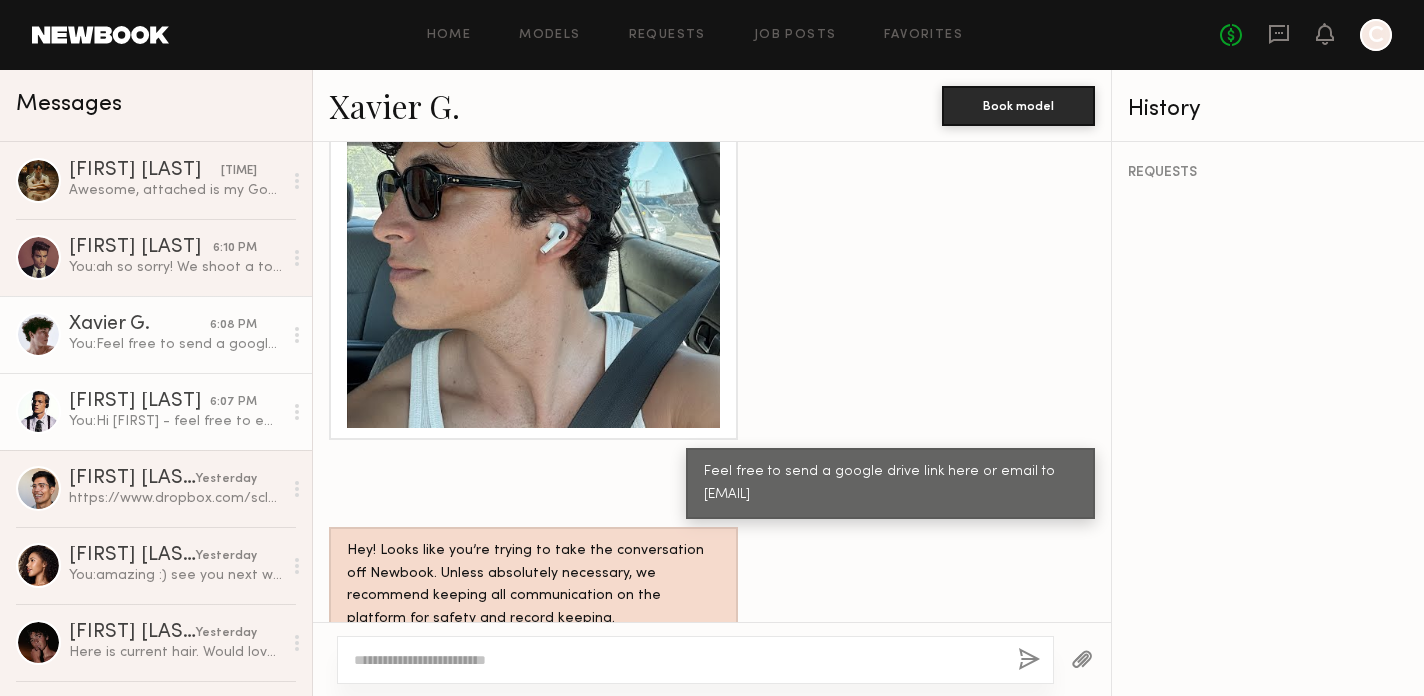 click on "[FIRST] [LAST]" 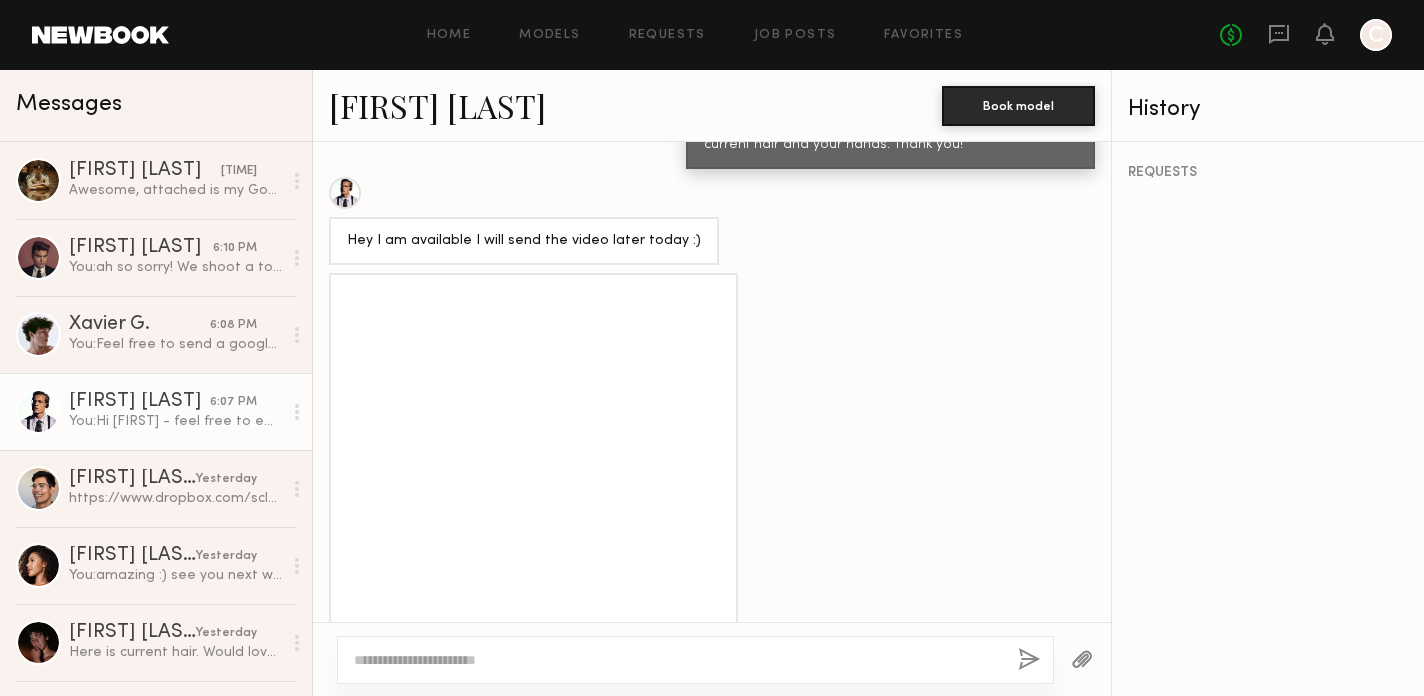 scroll, scrollTop: 1110, scrollLeft: 0, axis: vertical 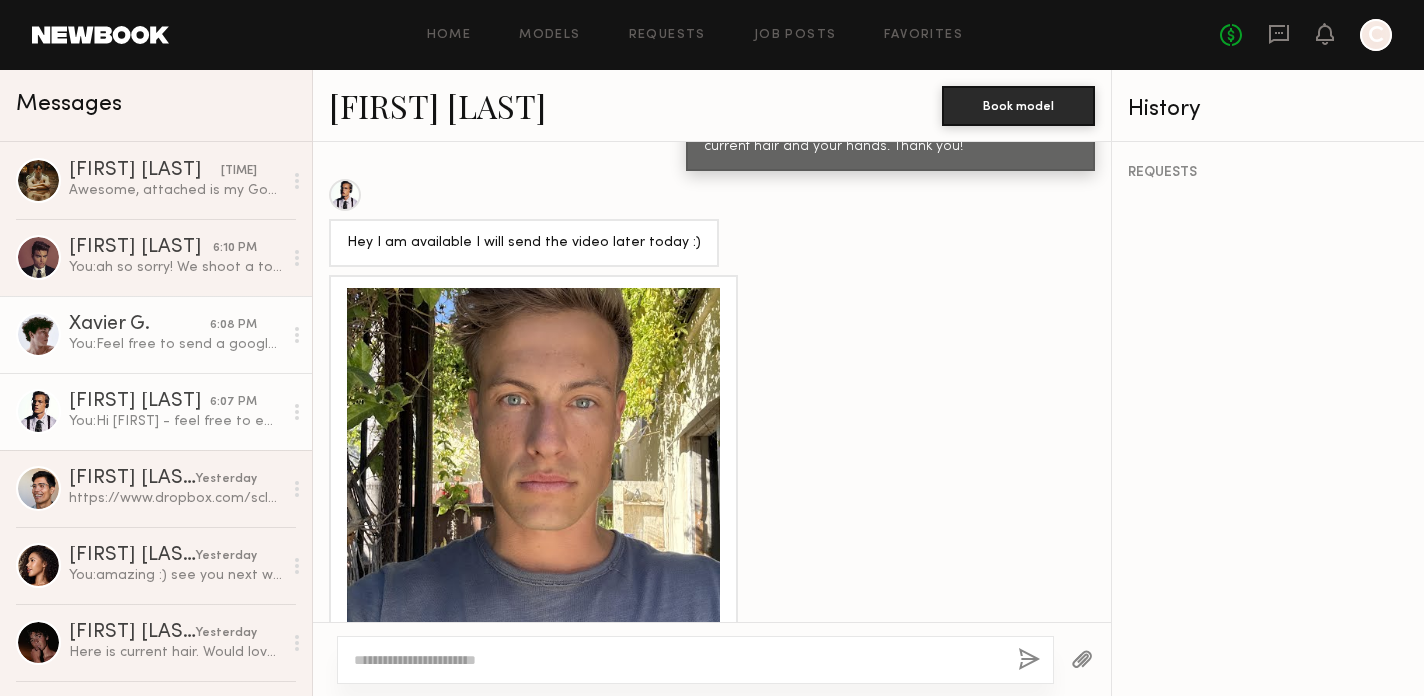 click on "You:  Feel free to send a google drive link here or email to Katie.Roletto@mykitsch.com" 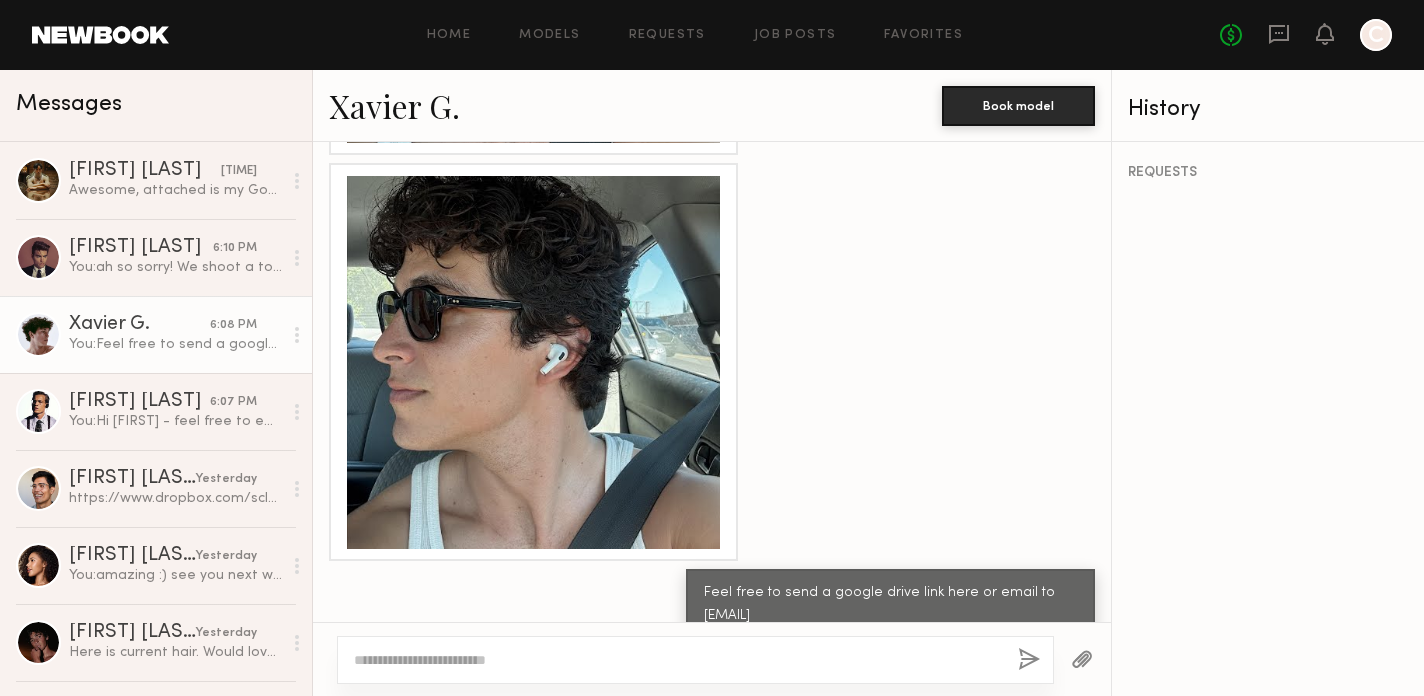 scroll, scrollTop: 2141, scrollLeft: 0, axis: vertical 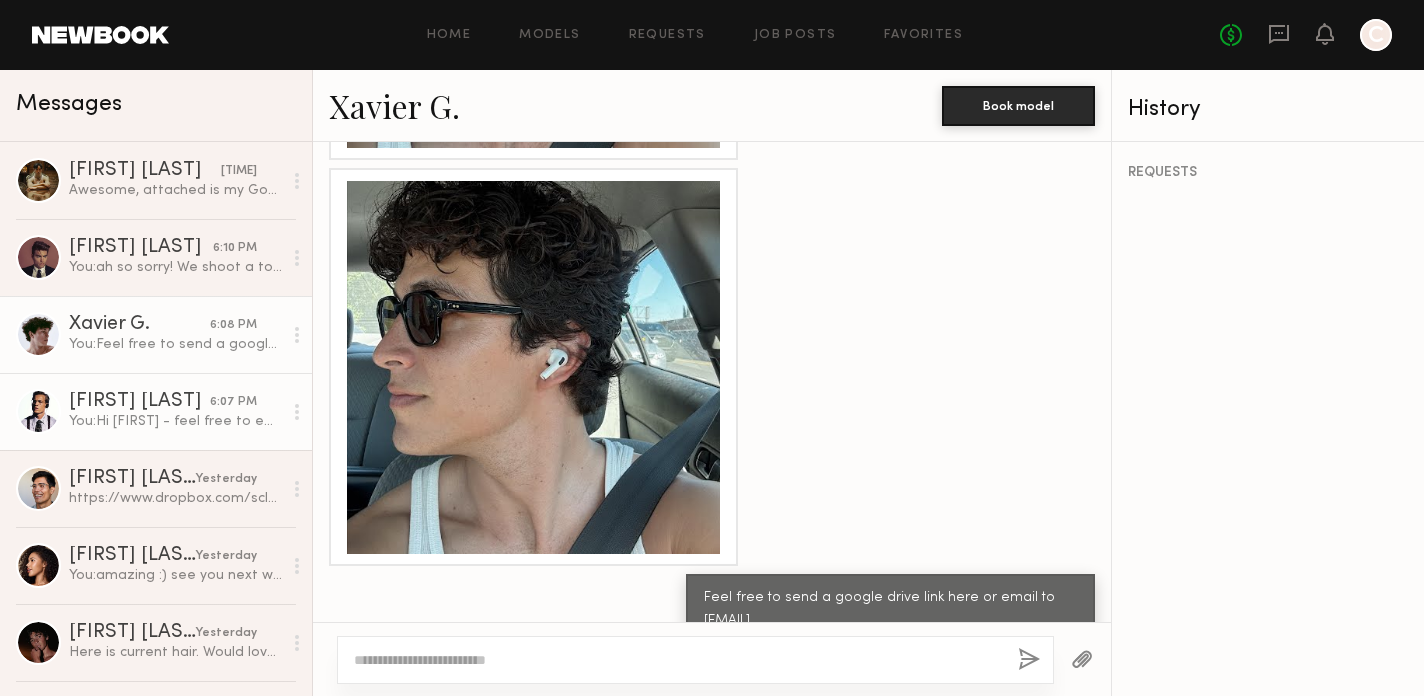 click on "[FIRST] [LAST]" 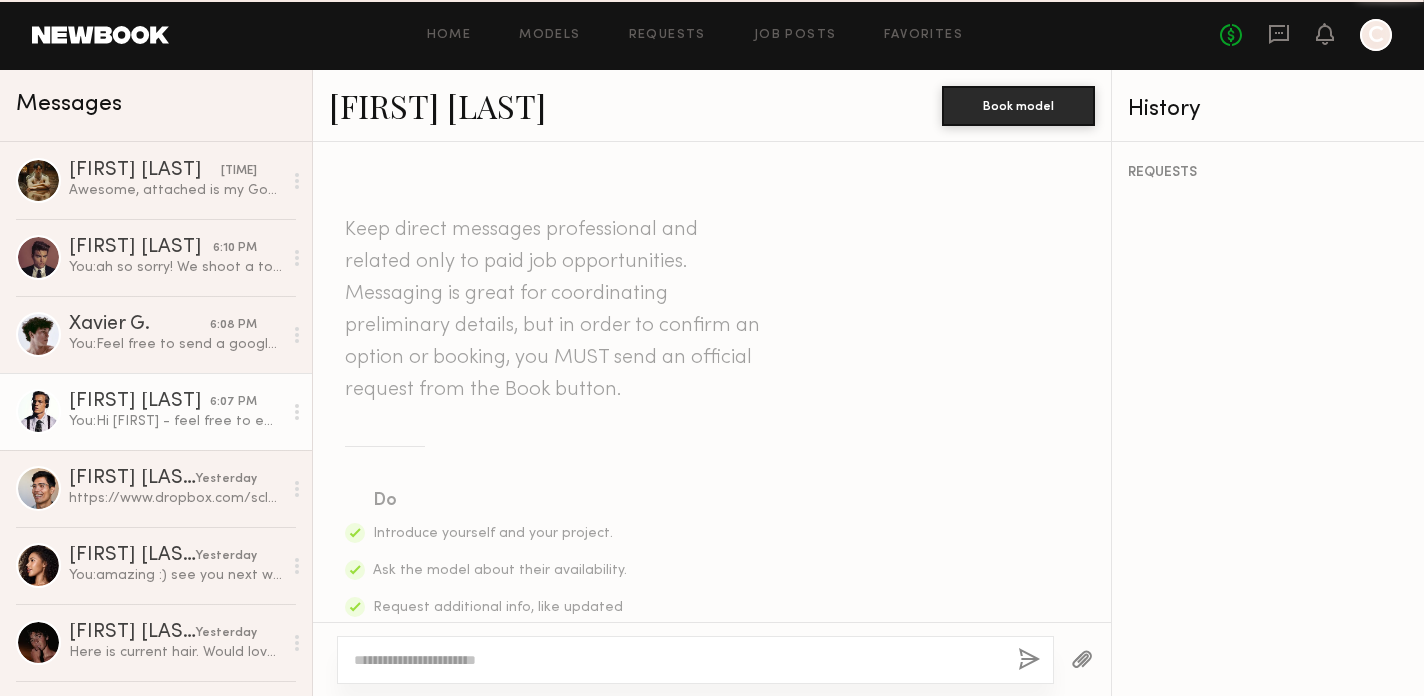 scroll, scrollTop: 2188, scrollLeft: 0, axis: vertical 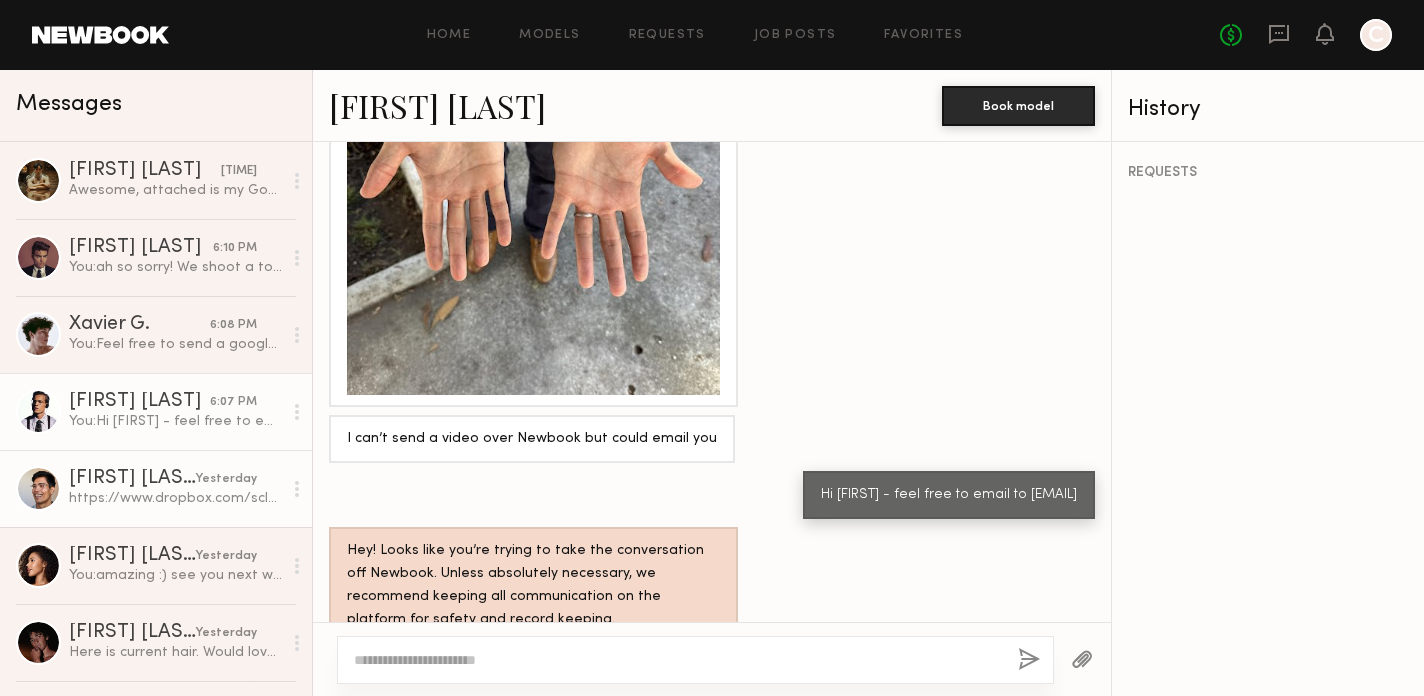click on "[FIRST] [LAST]" 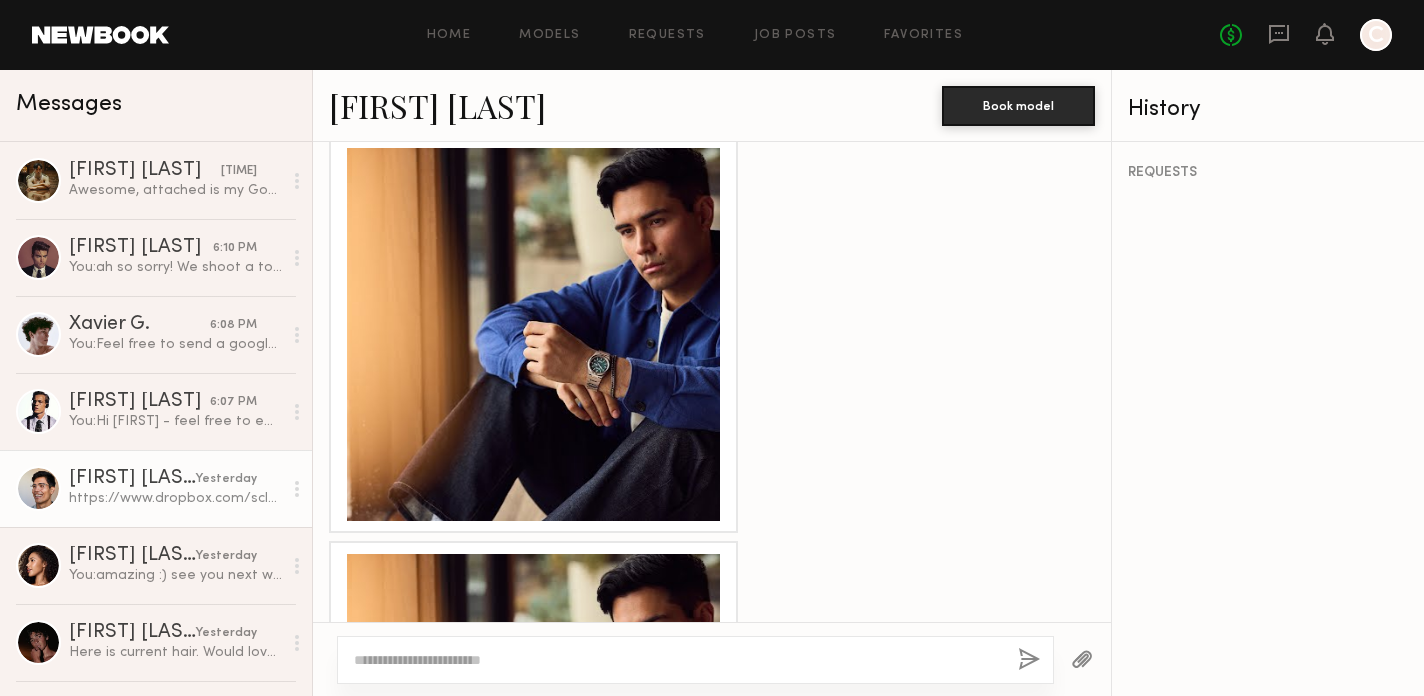 scroll, scrollTop: 1675, scrollLeft: 0, axis: vertical 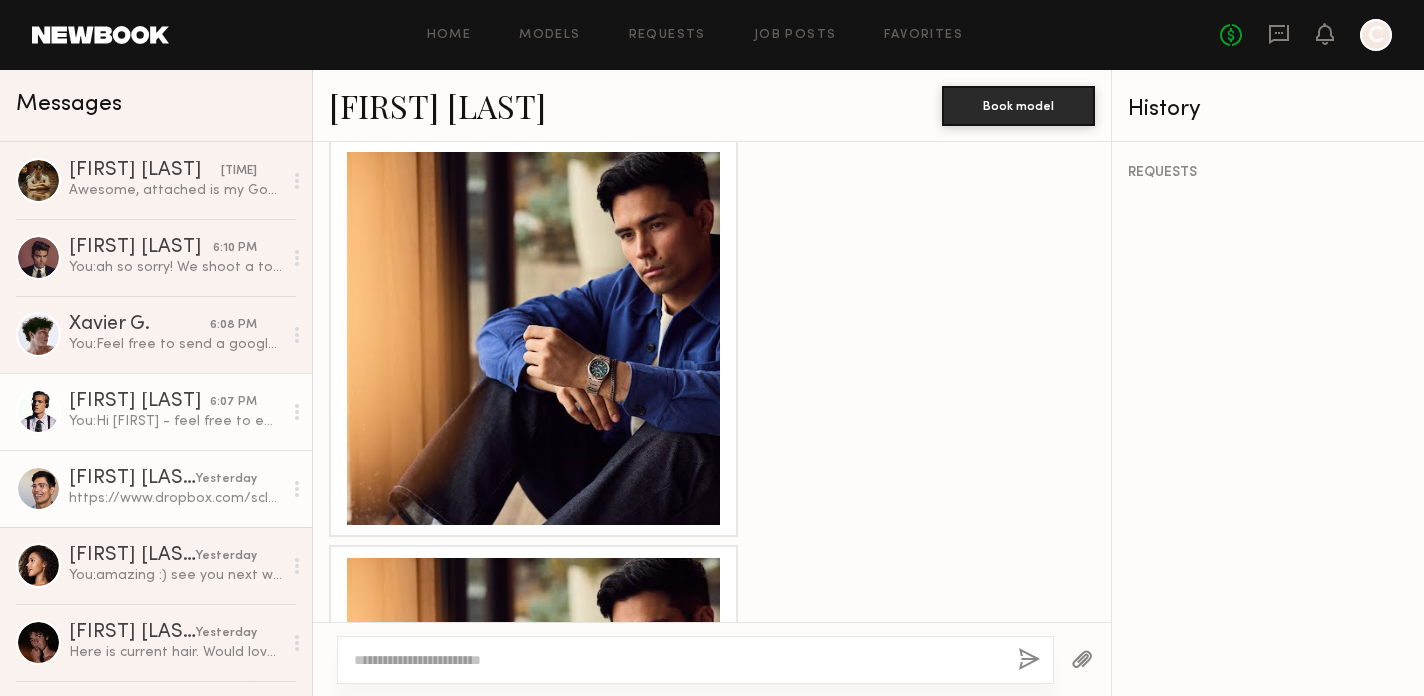 click on "You:  Hi Ryan - feel free to email to Katie.Roletto@mykitsch.com" 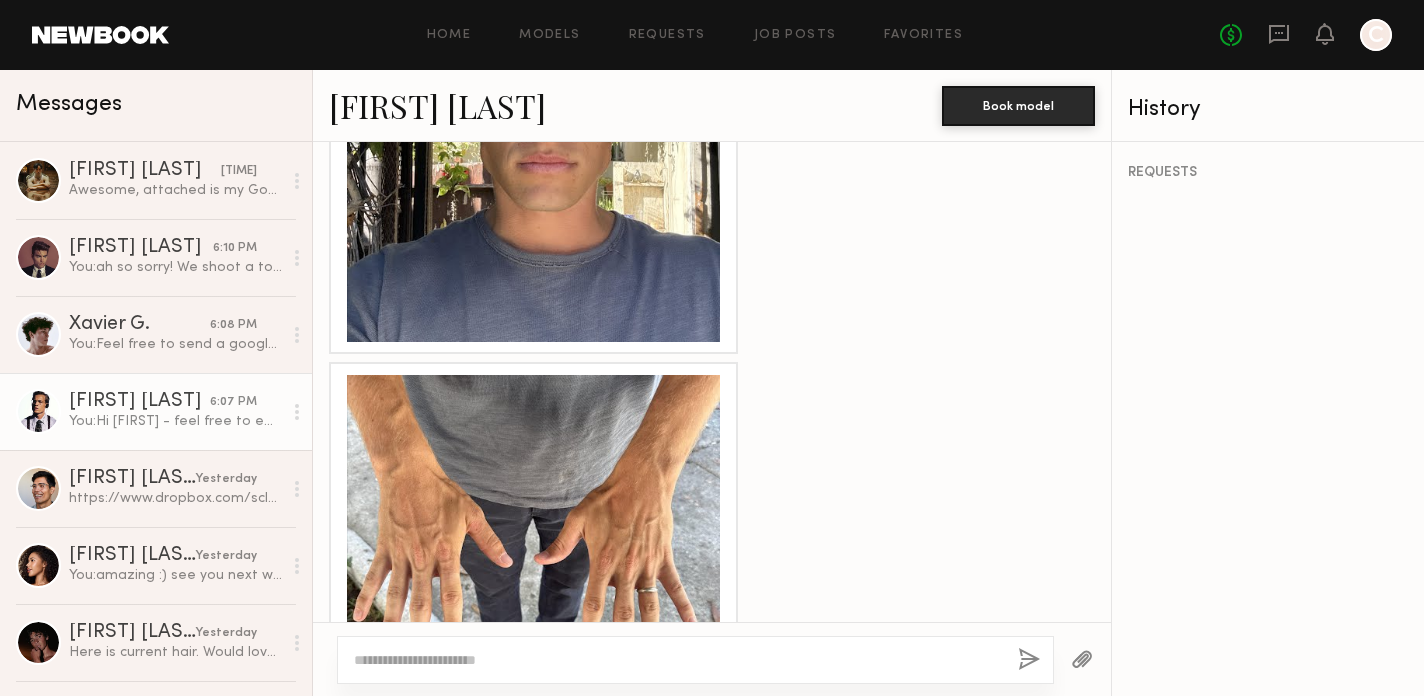 scroll, scrollTop: 1159, scrollLeft: 0, axis: vertical 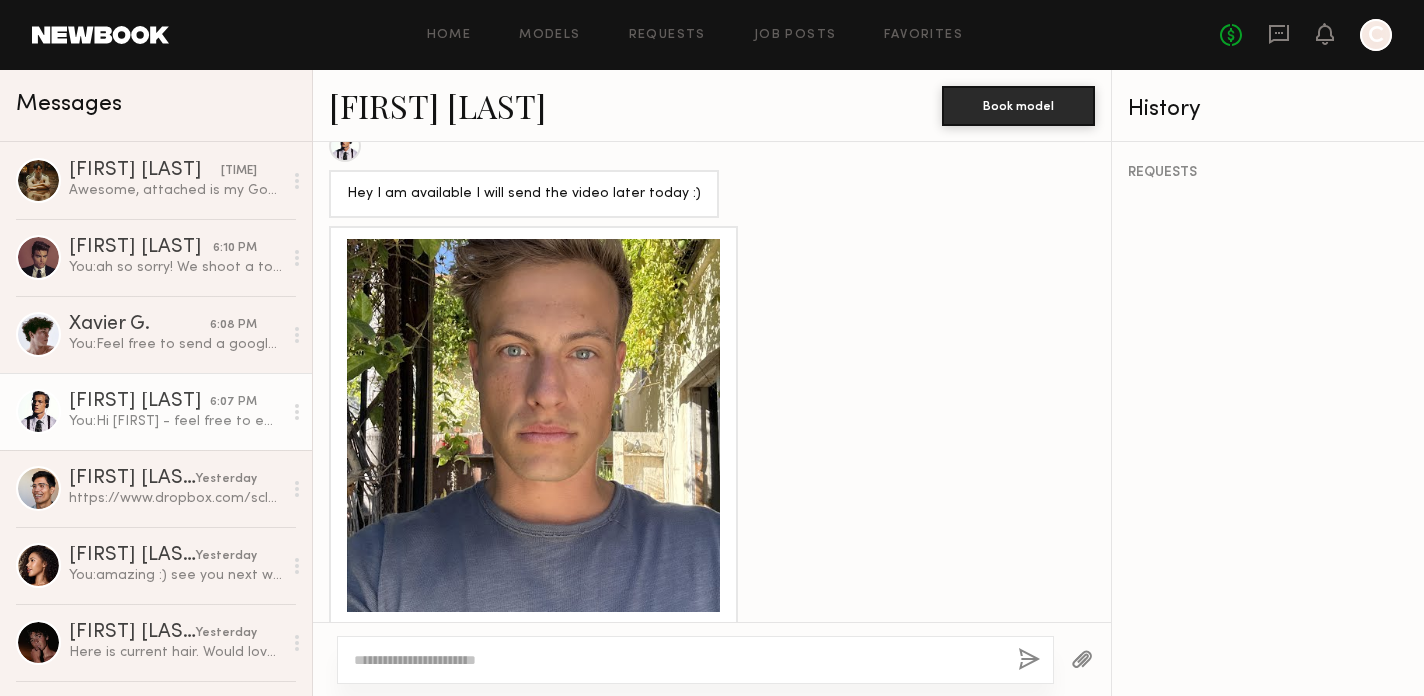 click 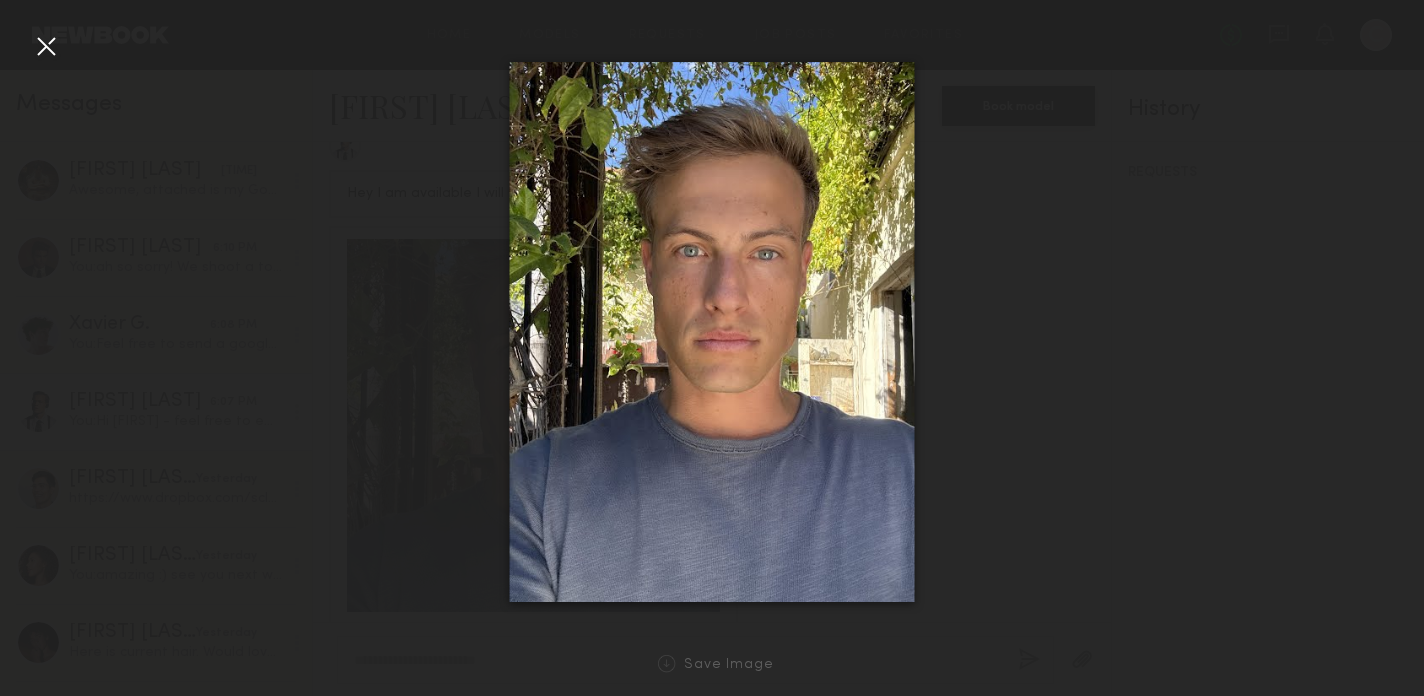 click 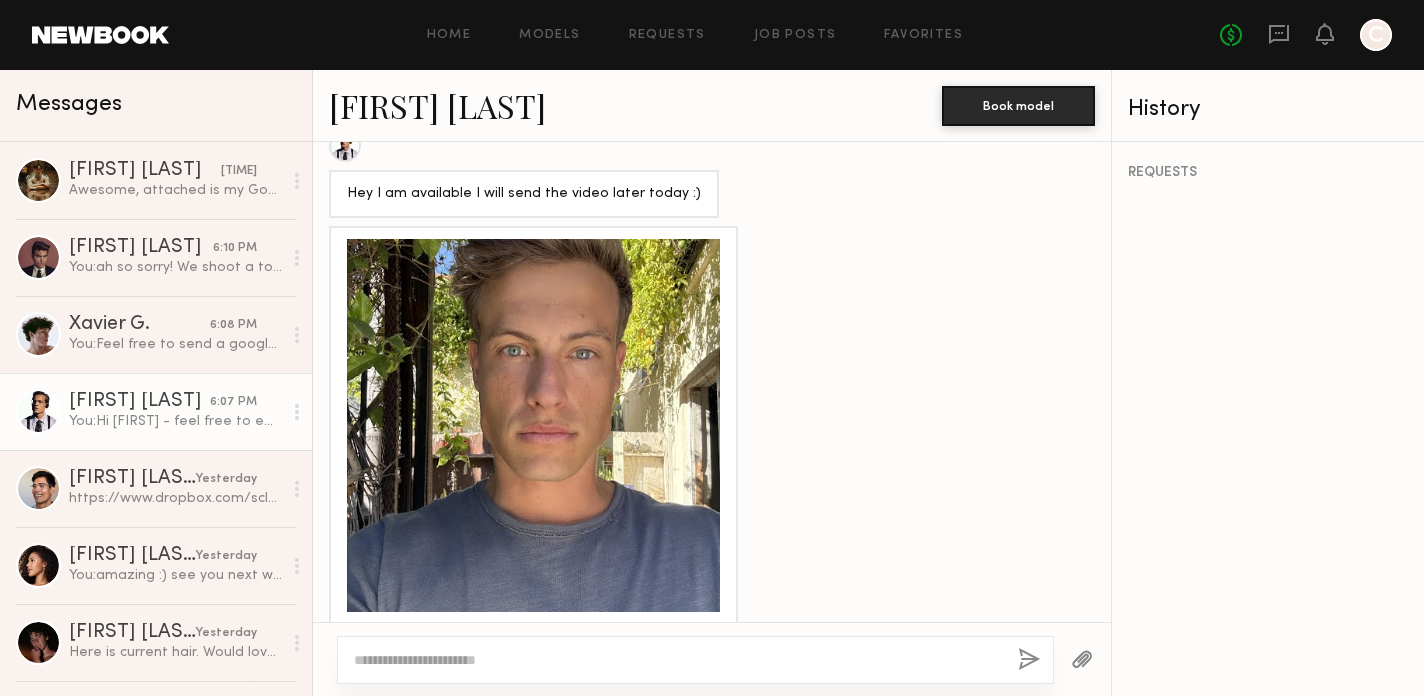 click on "[FIRST] [LAST]" 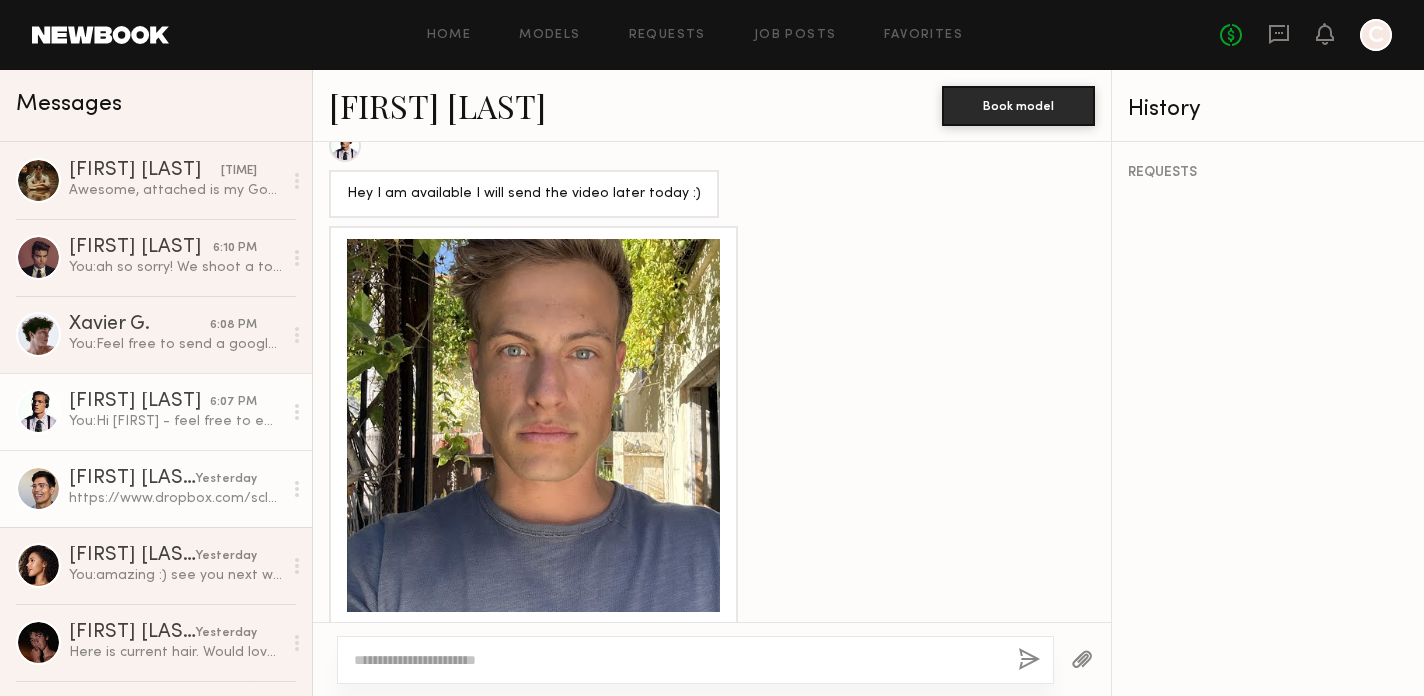 click on "[FIRST] [LAST]" 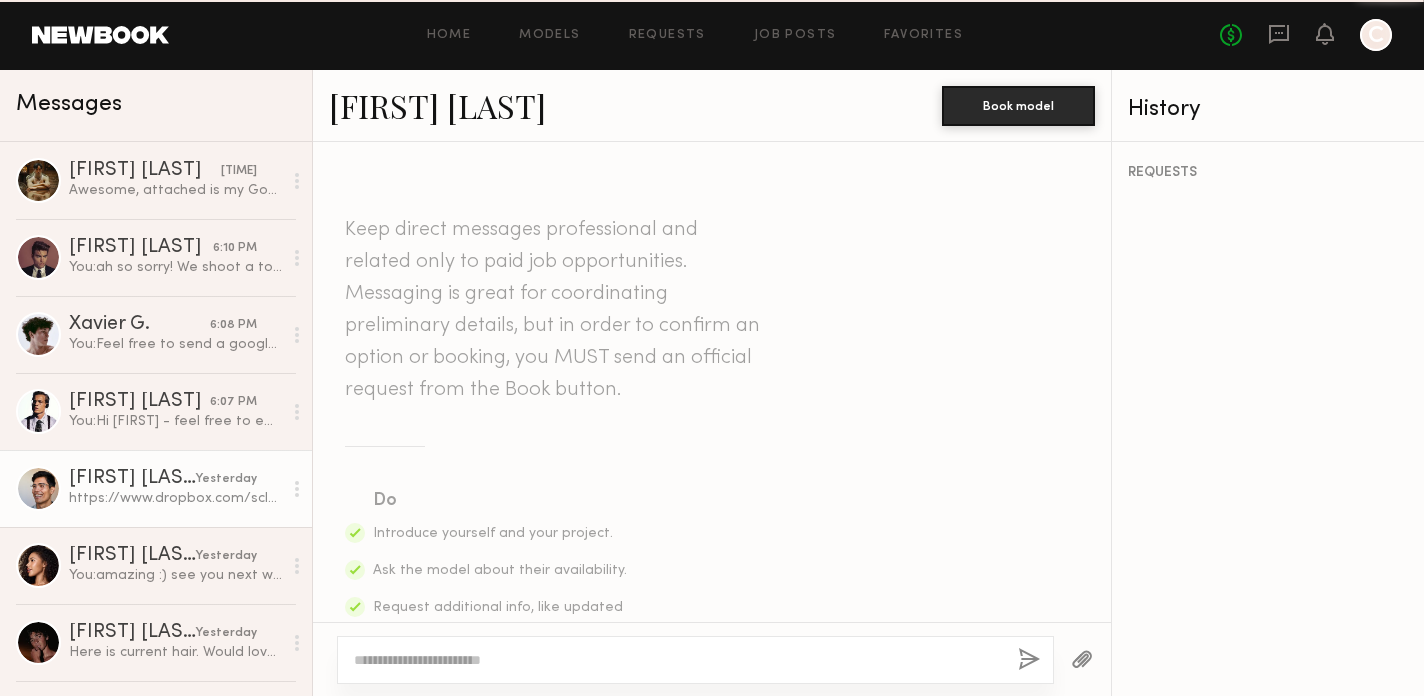 scroll, scrollTop: 3373, scrollLeft: 0, axis: vertical 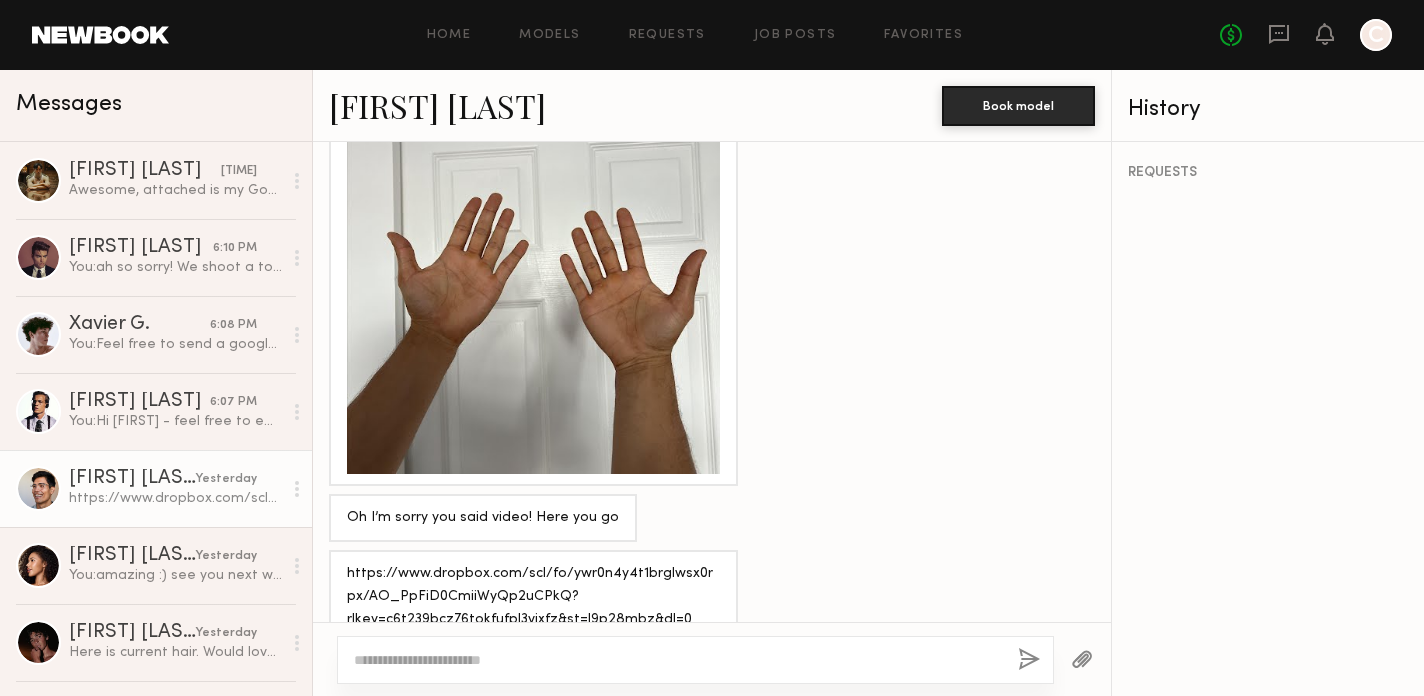 click on "[FIRST] [LAST]" 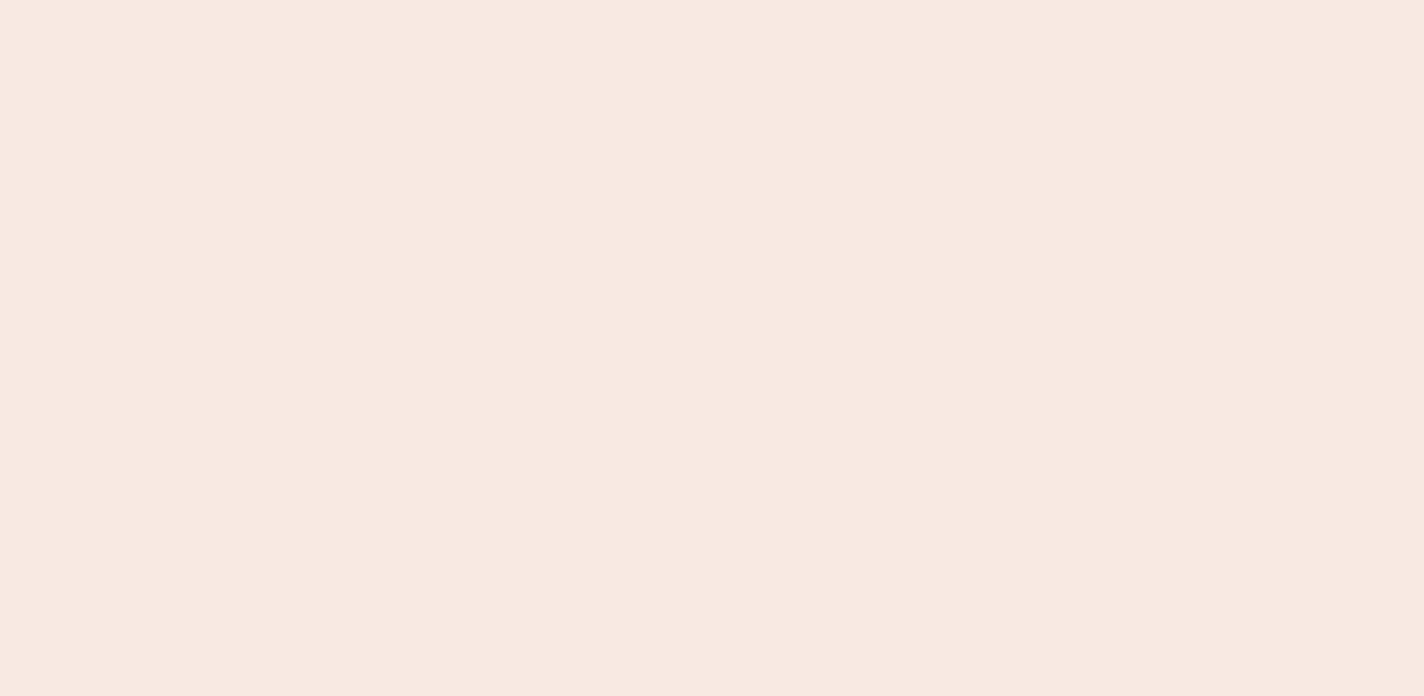 scroll, scrollTop: 0, scrollLeft: 0, axis: both 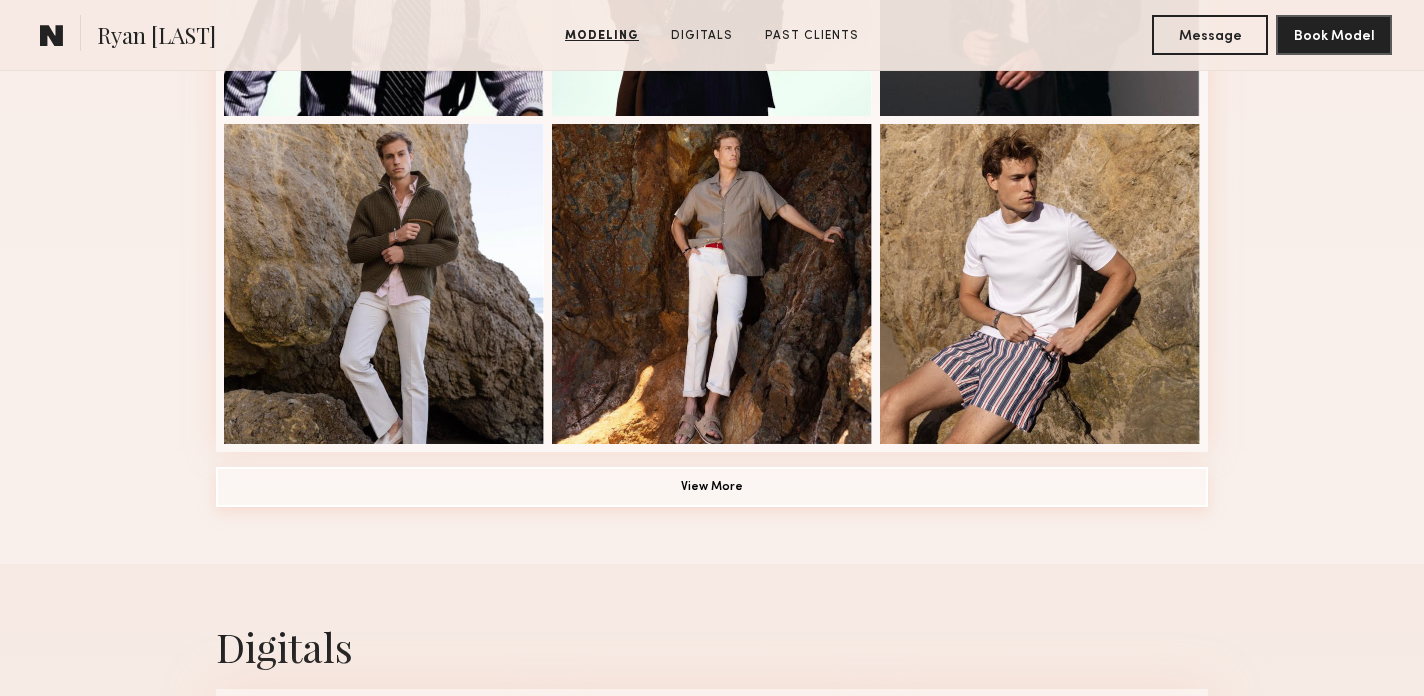 click on "View More" 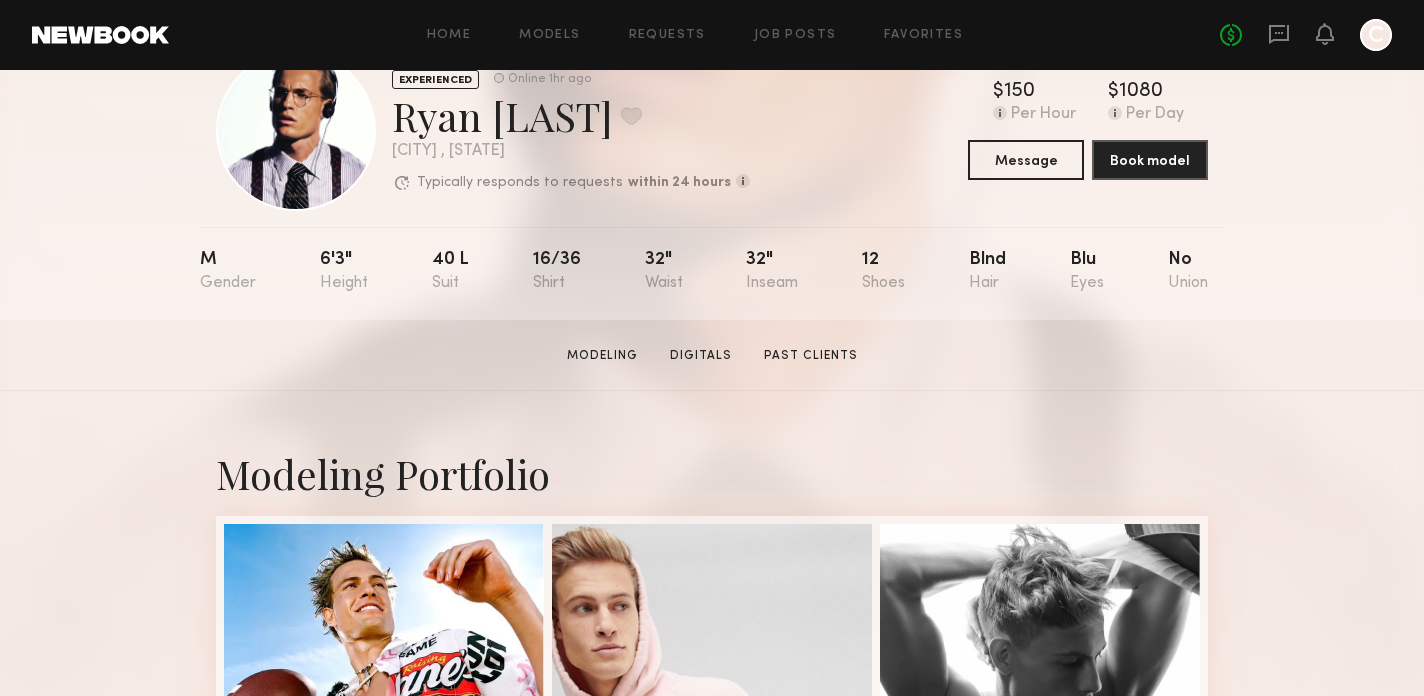 scroll, scrollTop: 70, scrollLeft: 0, axis: vertical 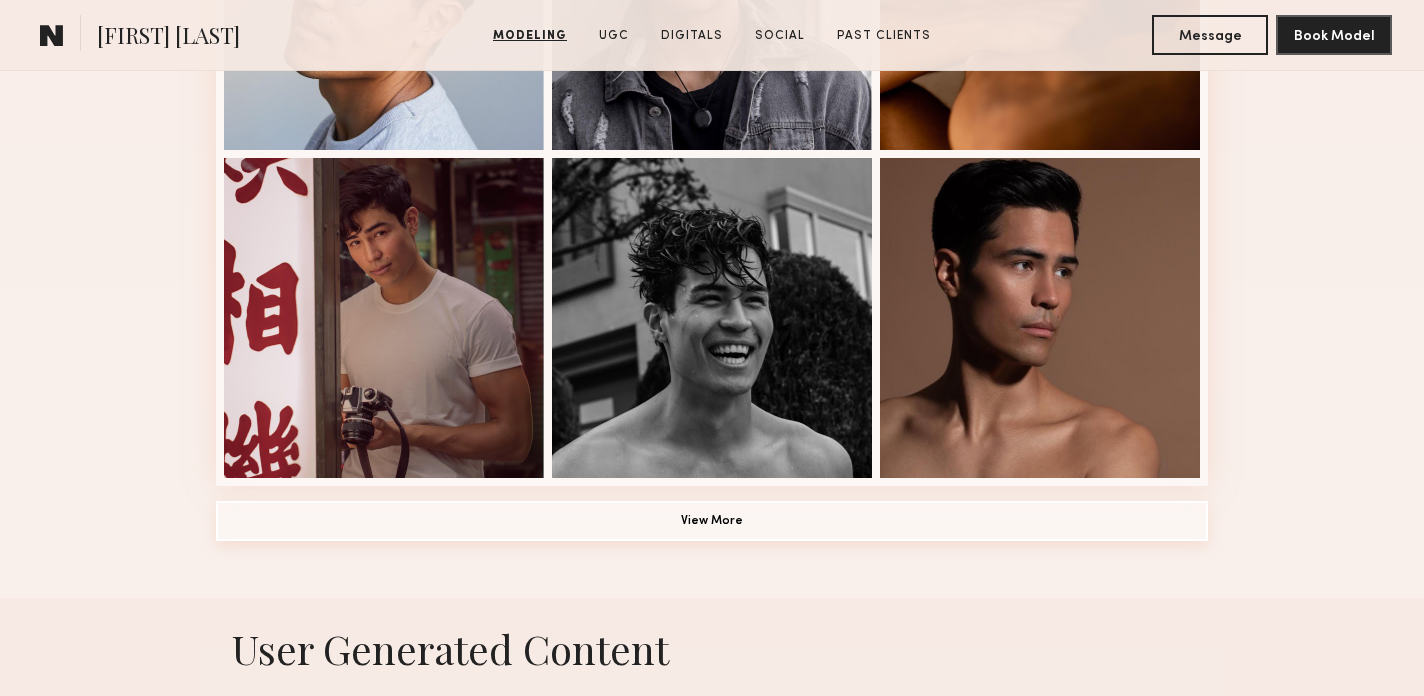 click on "View More" 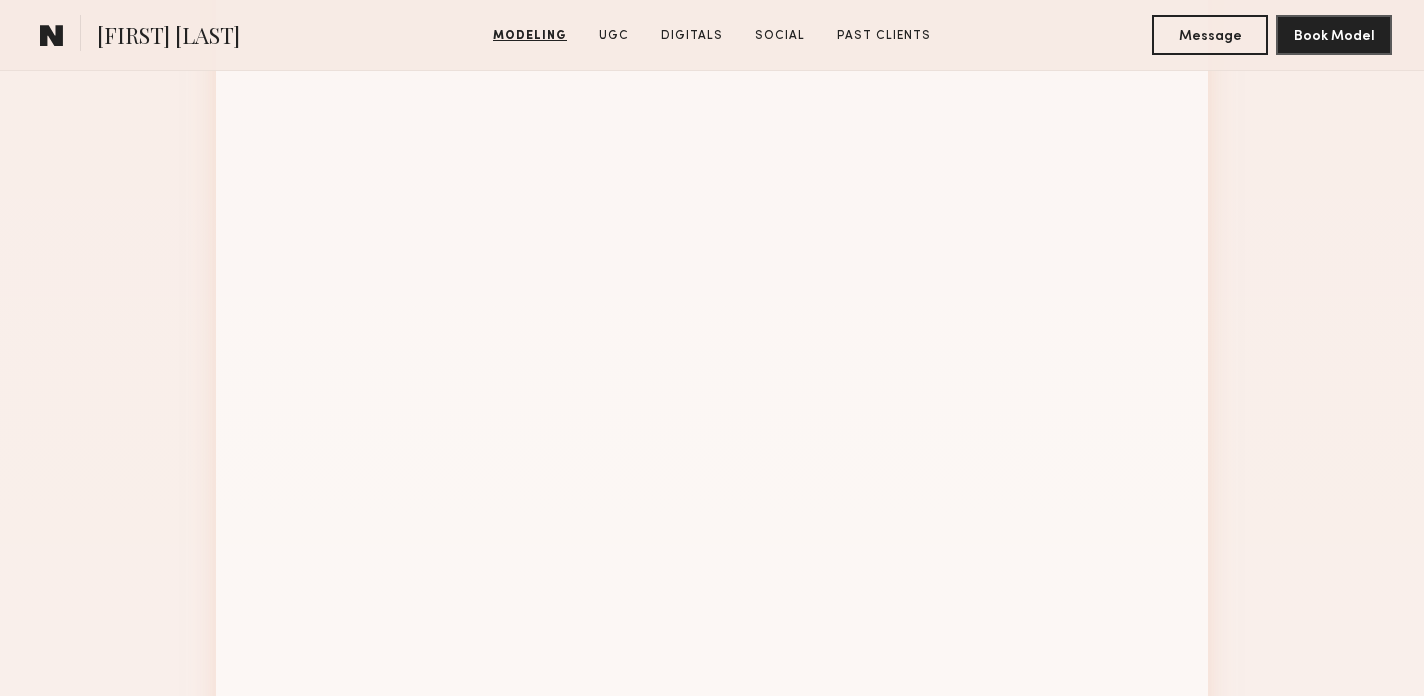 scroll, scrollTop: 2158, scrollLeft: 0, axis: vertical 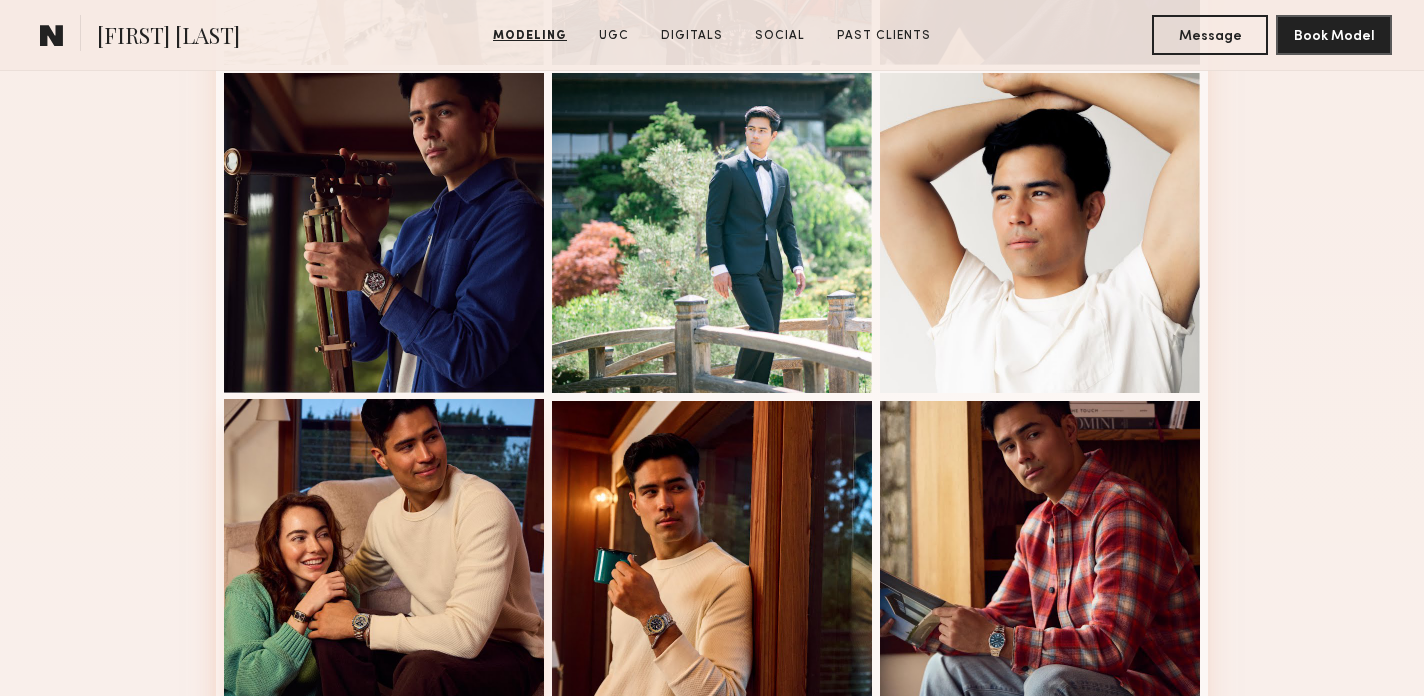 click at bounding box center (384, 559) 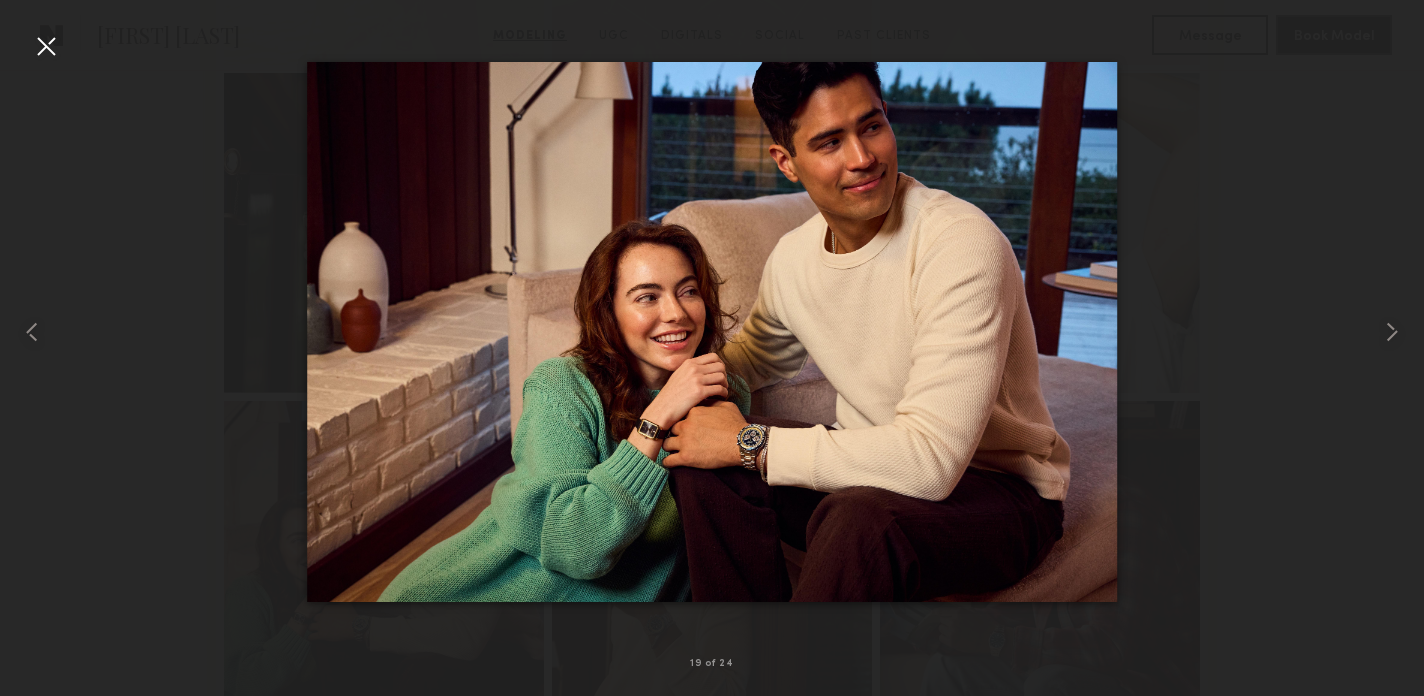 click at bounding box center [46, 46] 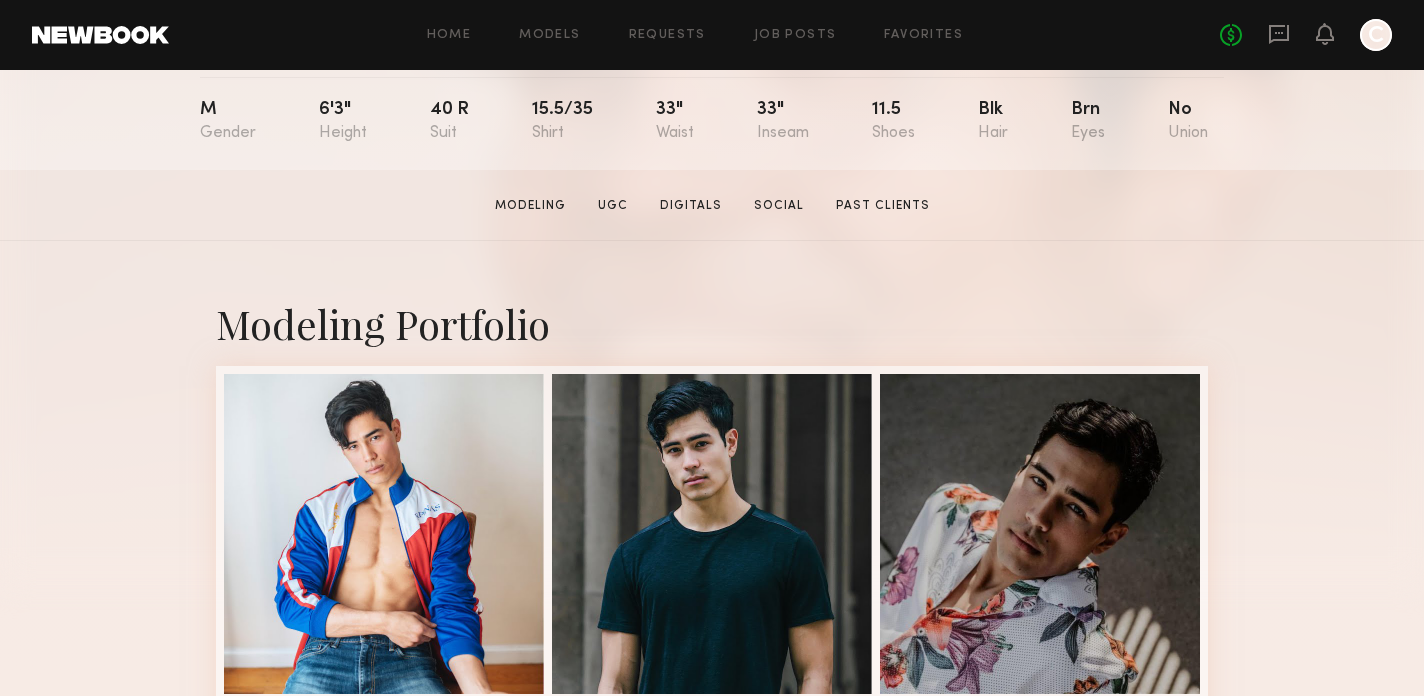 scroll, scrollTop: 0, scrollLeft: 0, axis: both 